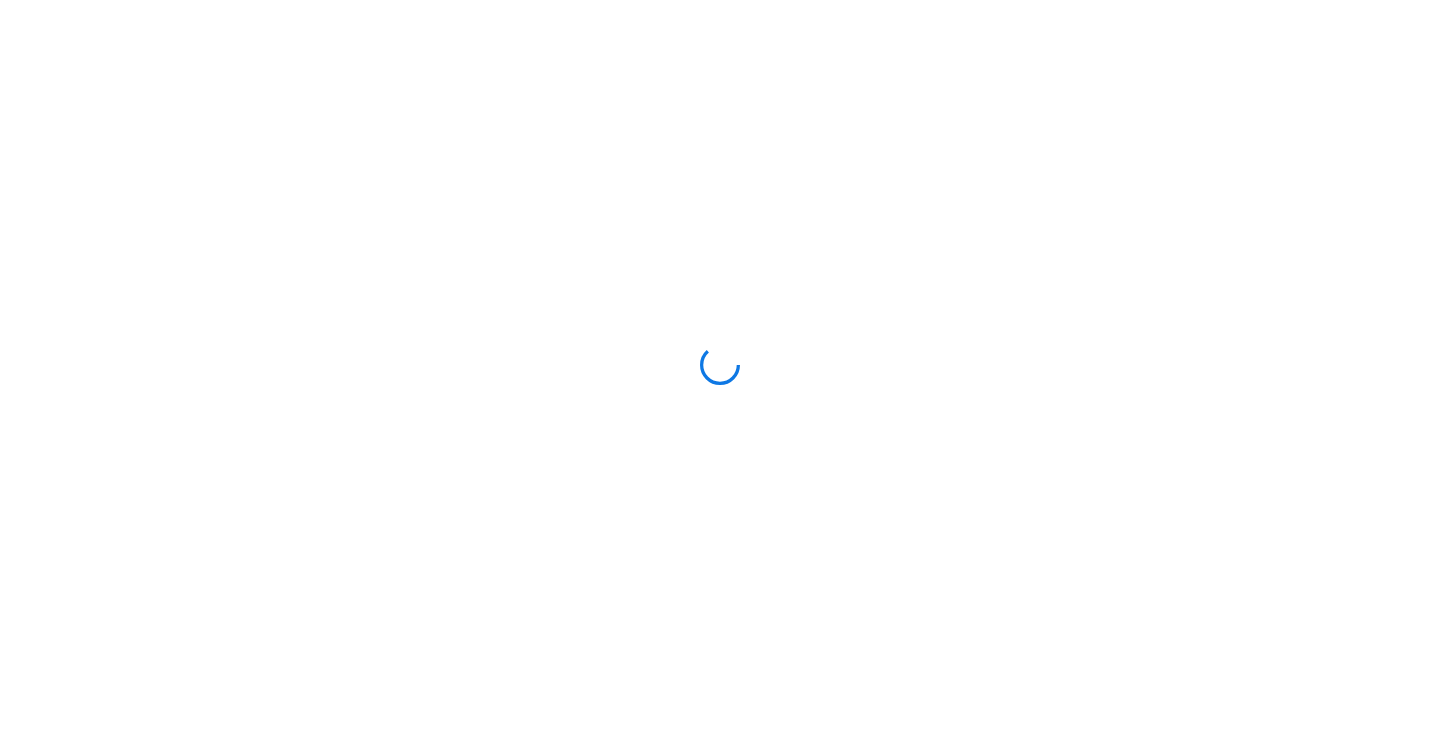 scroll, scrollTop: 0, scrollLeft: 0, axis: both 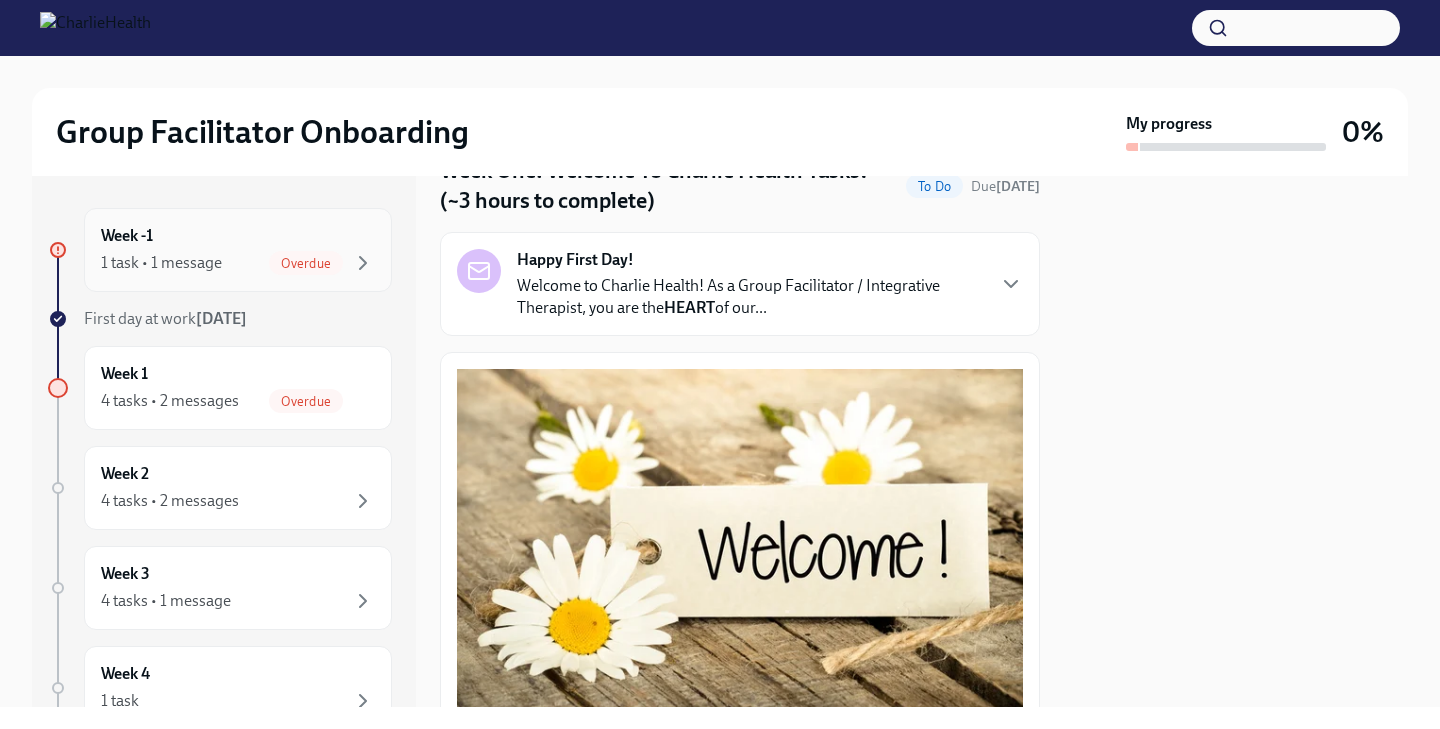 click on "Week -1 1 task • 1 message Overdue" at bounding box center (238, 250) 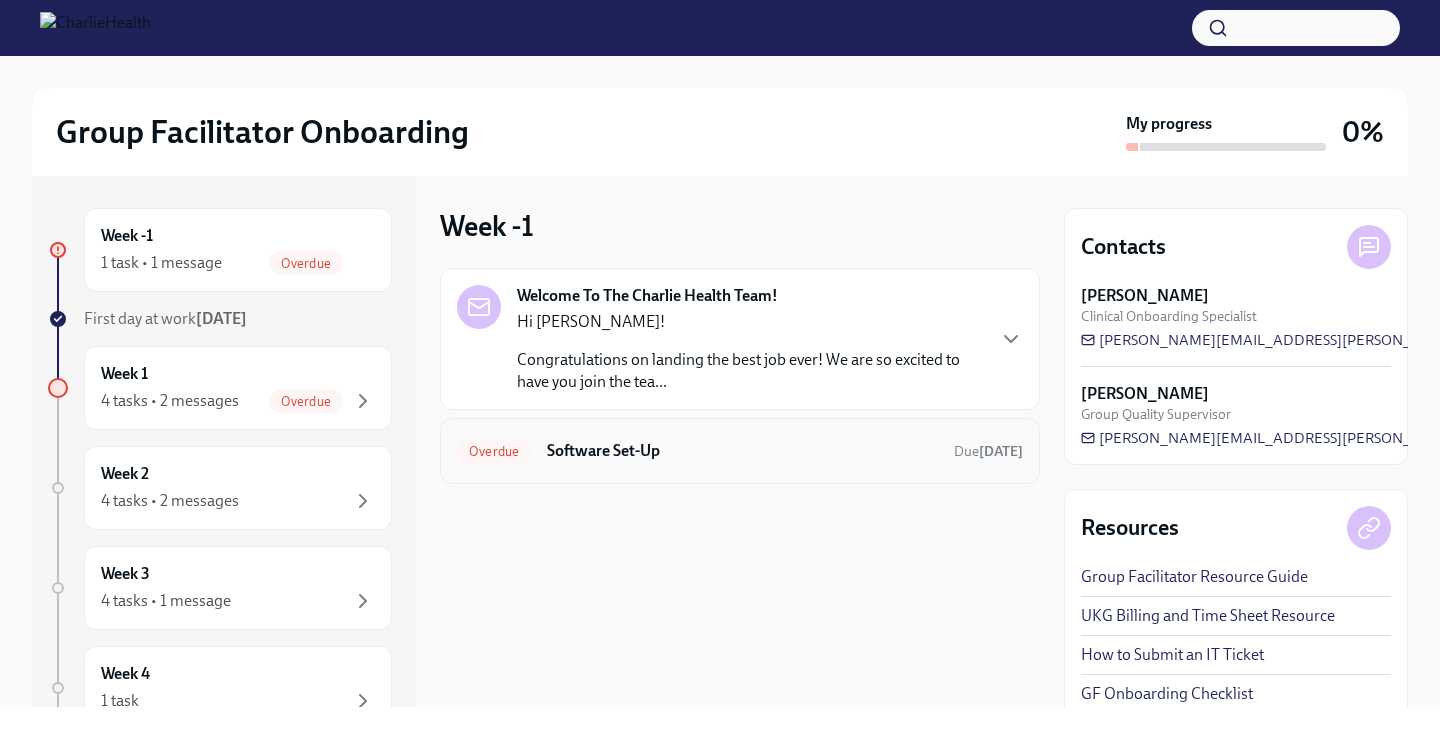 click on "Software Set-Up" at bounding box center [742, 451] 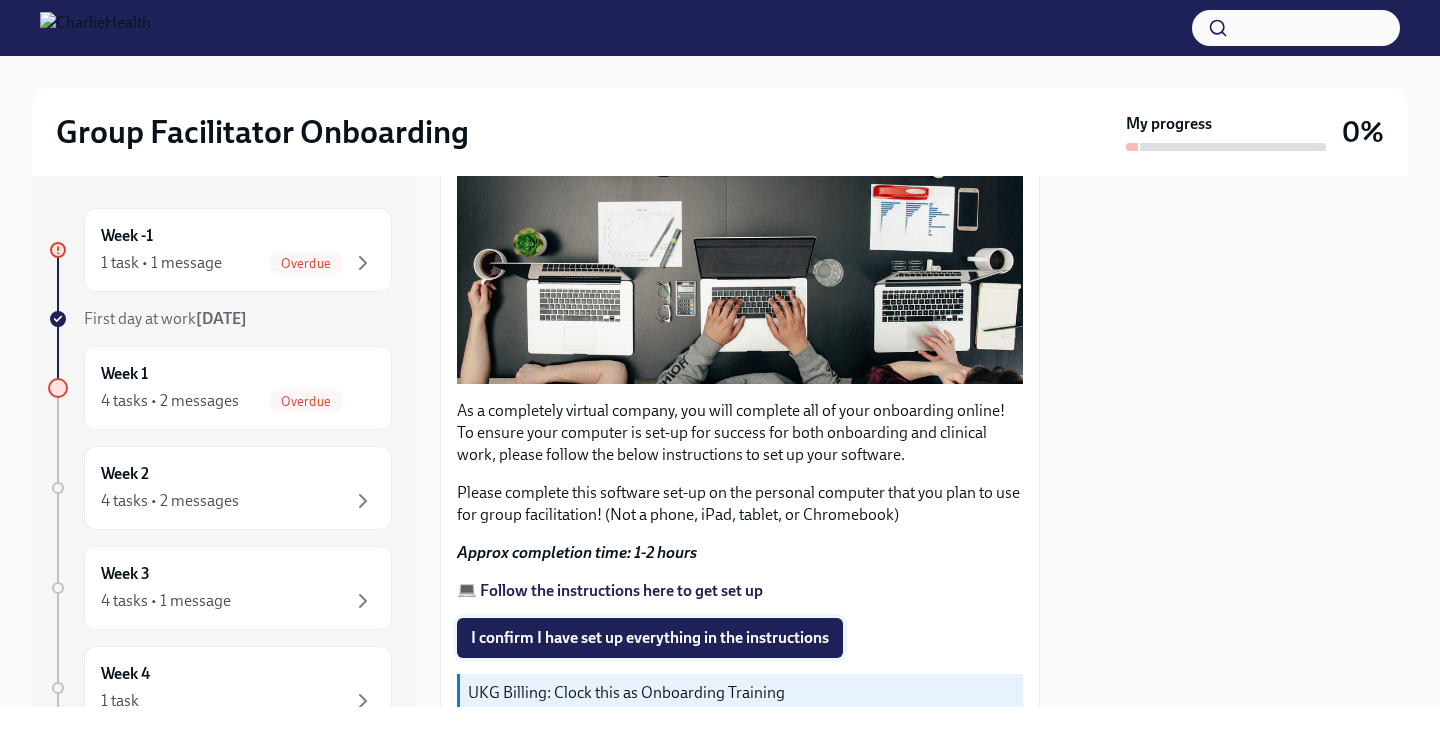 scroll, scrollTop: 625, scrollLeft: 0, axis: vertical 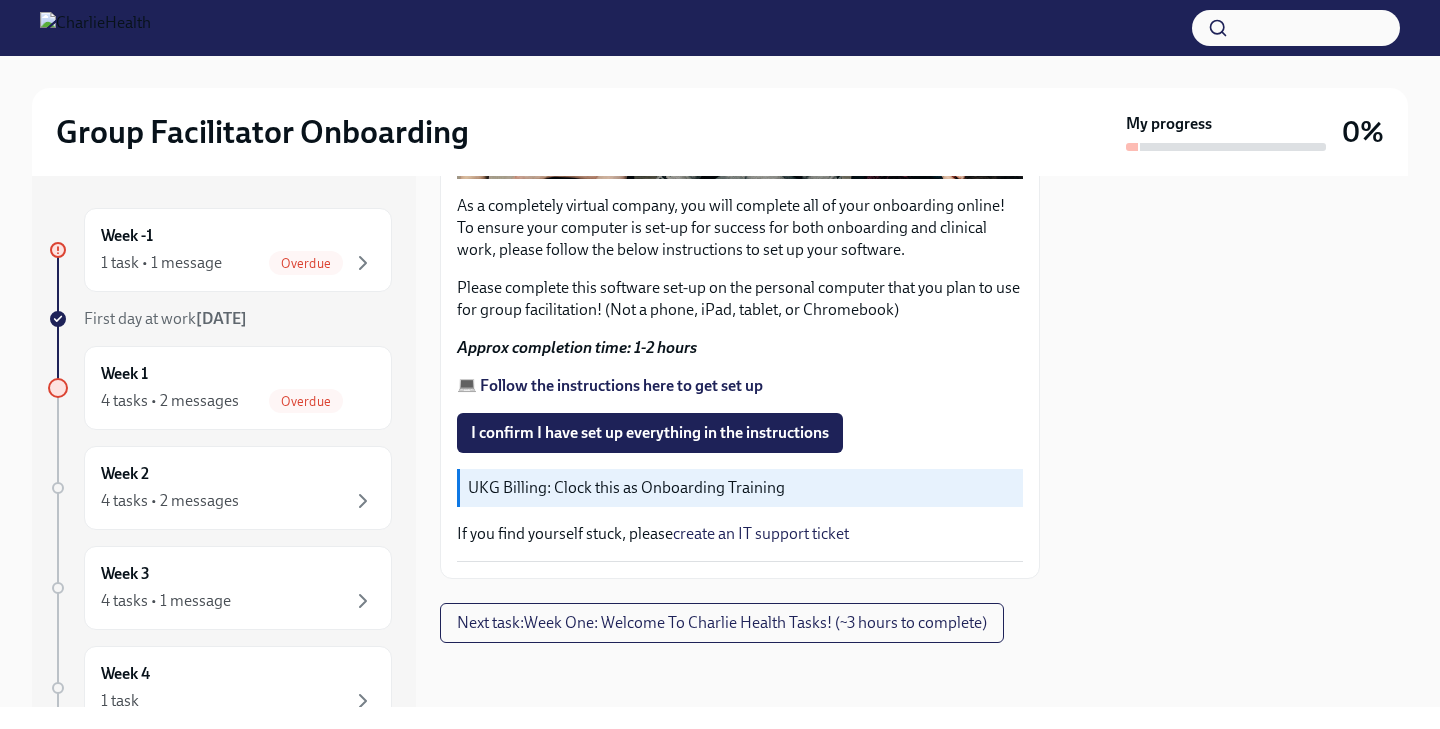 click on "💻 Follow the instructions here to get set up" at bounding box center [610, 385] 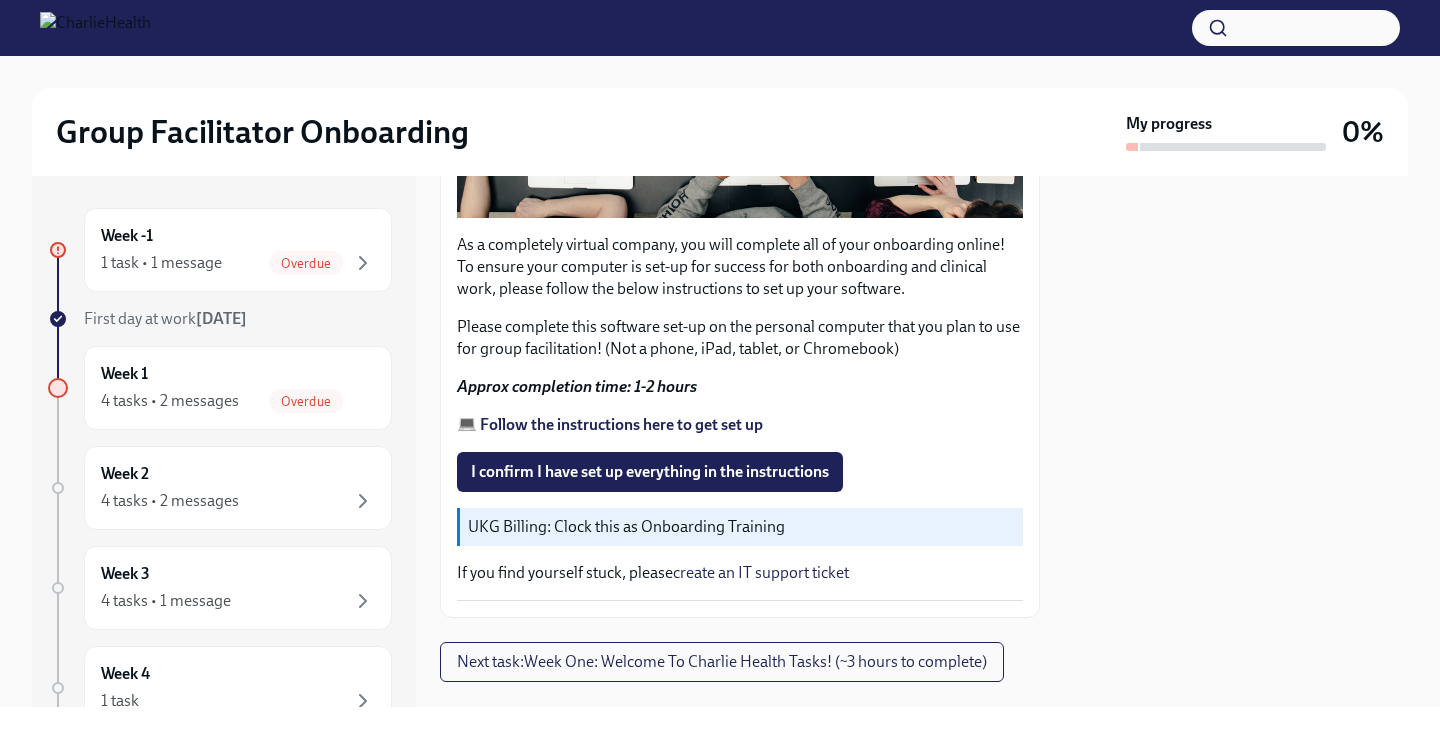 scroll, scrollTop: 625, scrollLeft: 0, axis: vertical 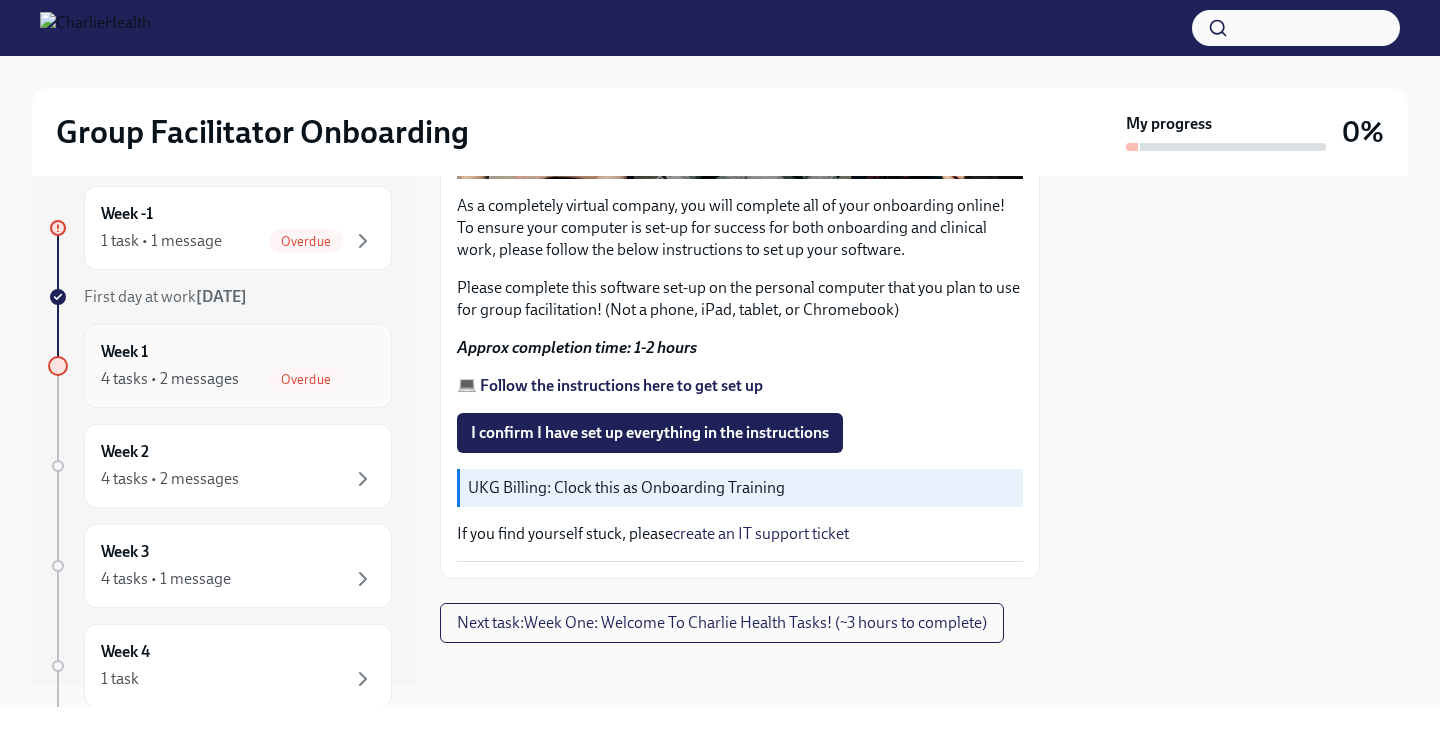 click on "Overdue" at bounding box center [306, 379] 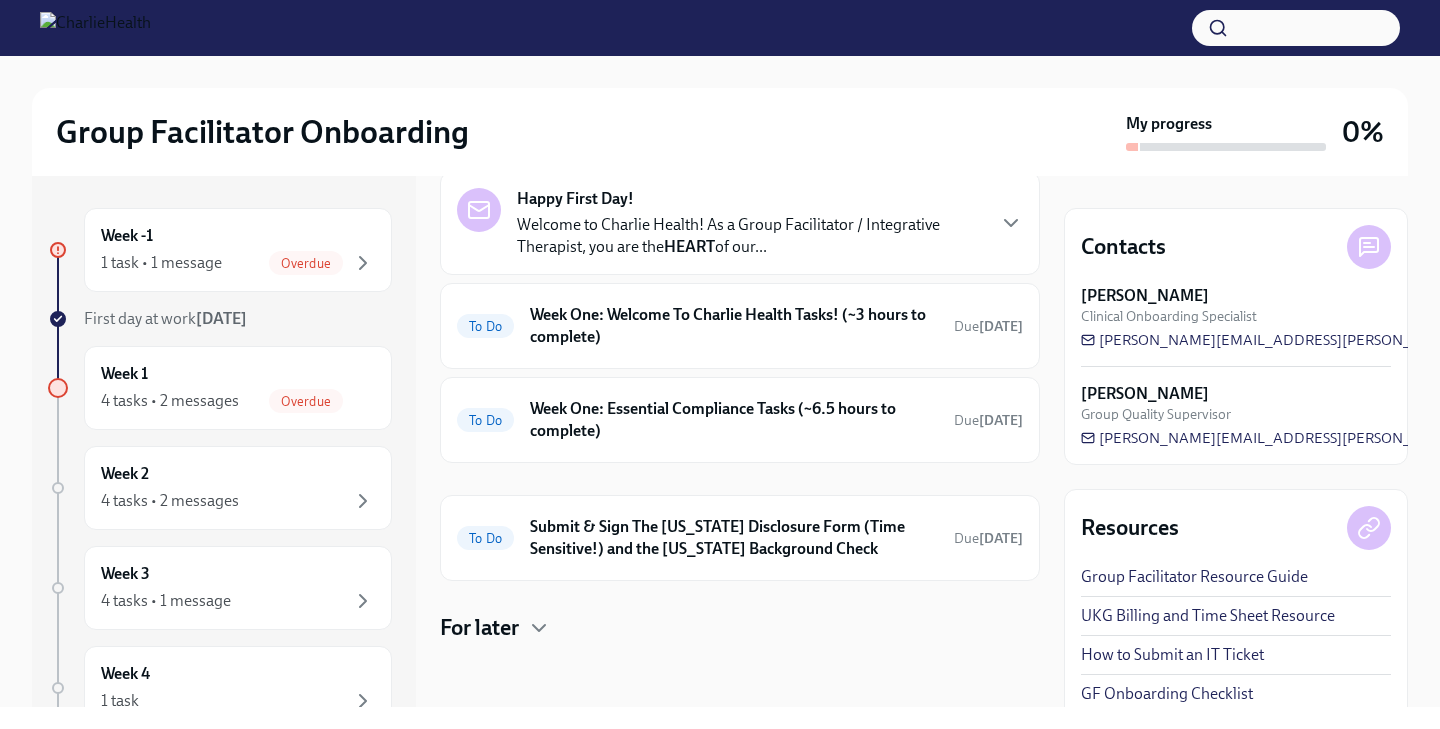 scroll, scrollTop: 0, scrollLeft: 0, axis: both 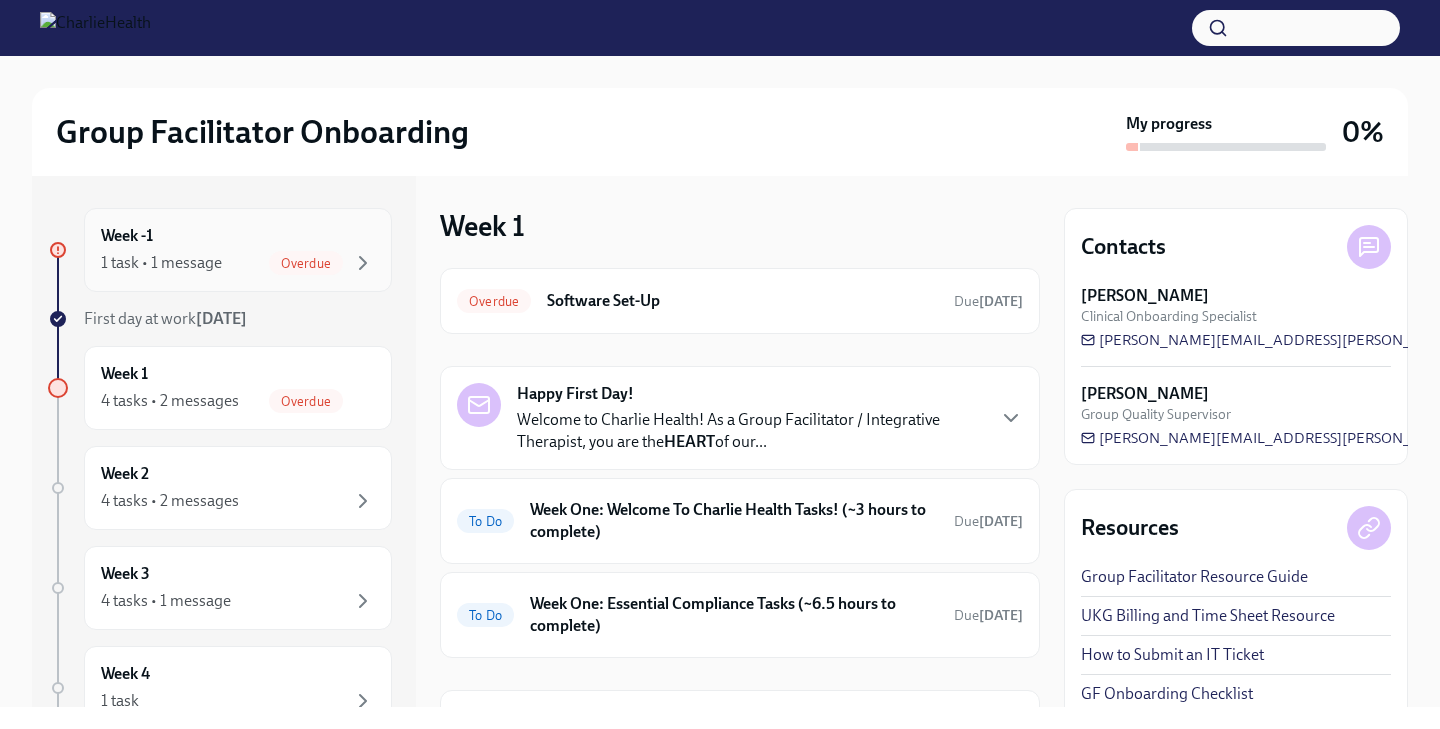 click on "Week -1 1 task • 1 message Overdue" at bounding box center [238, 250] 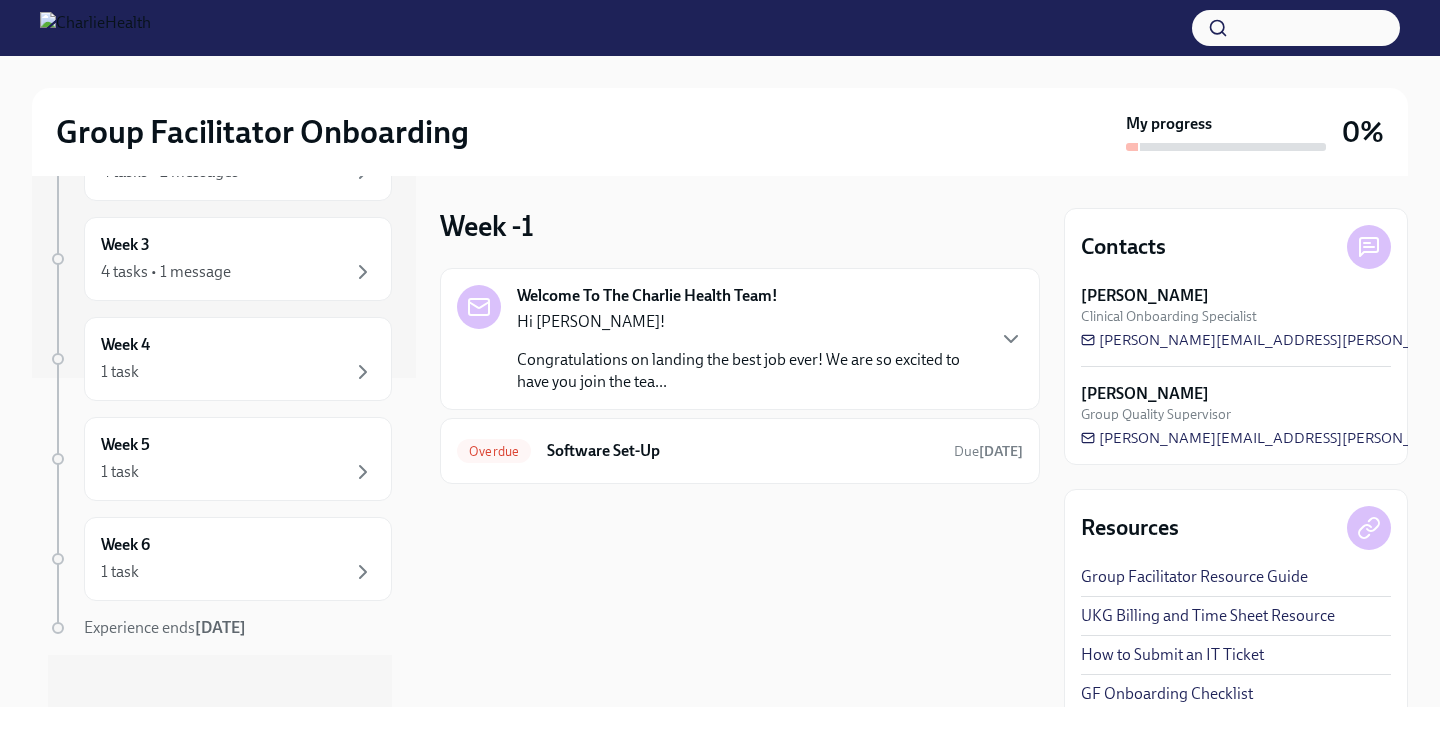 scroll, scrollTop: 328, scrollLeft: 0, axis: vertical 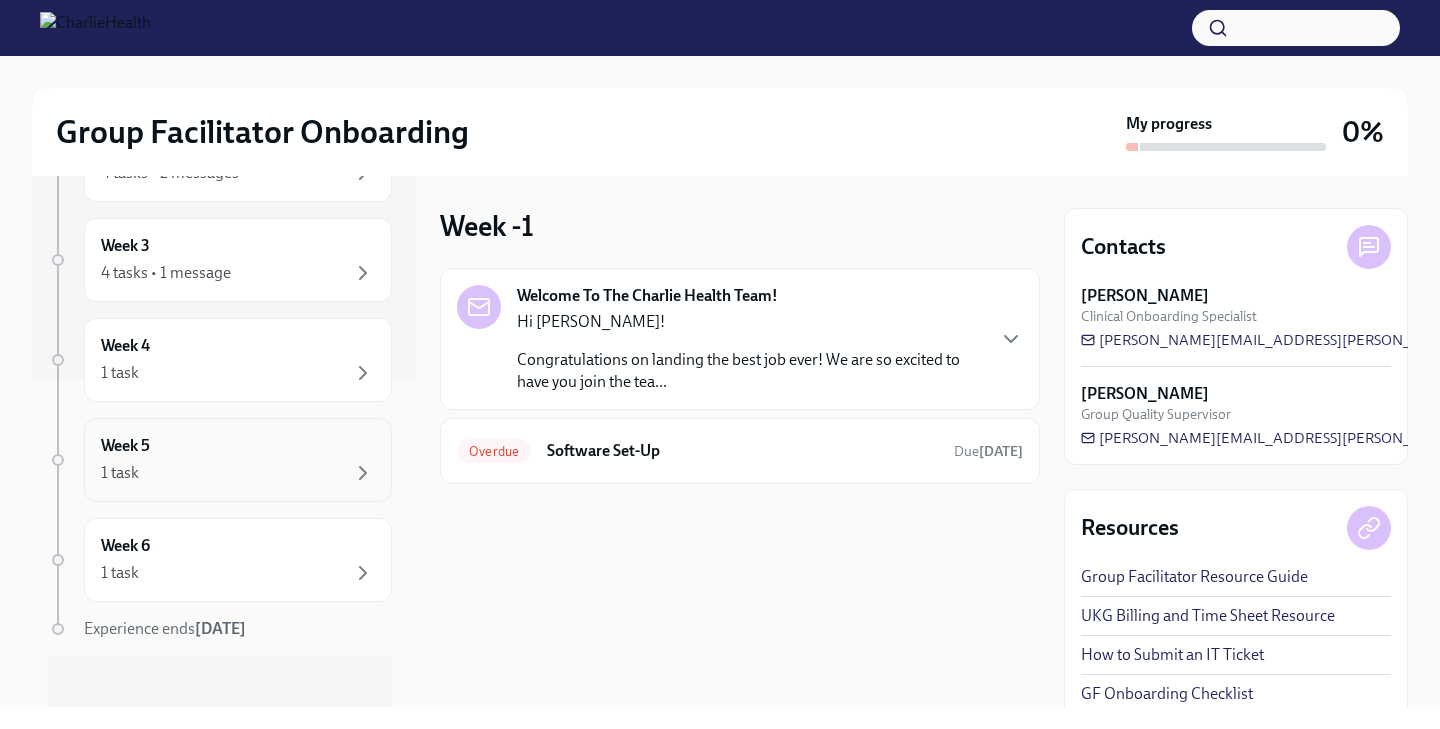 click on "Week 5 1 task" at bounding box center (238, 460) 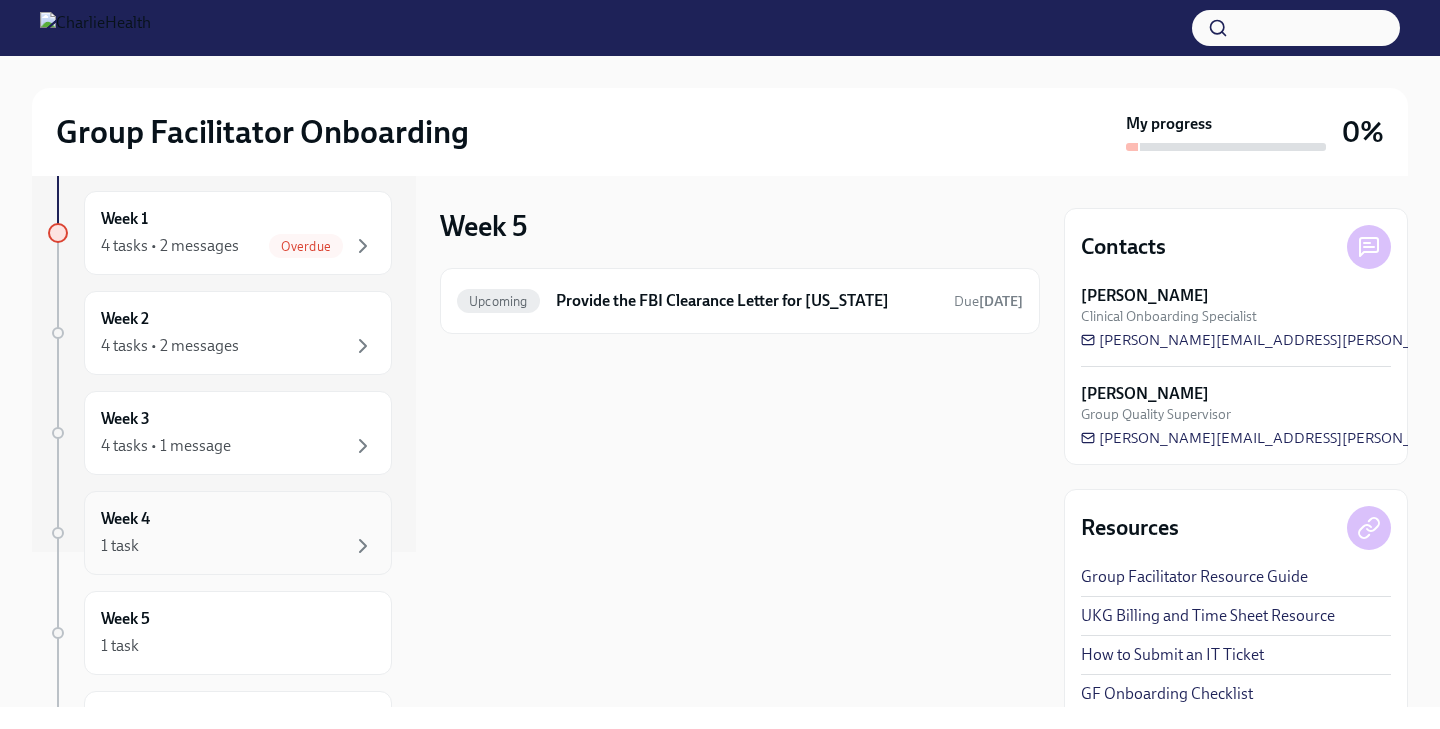 scroll, scrollTop: 0, scrollLeft: 0, axis: both 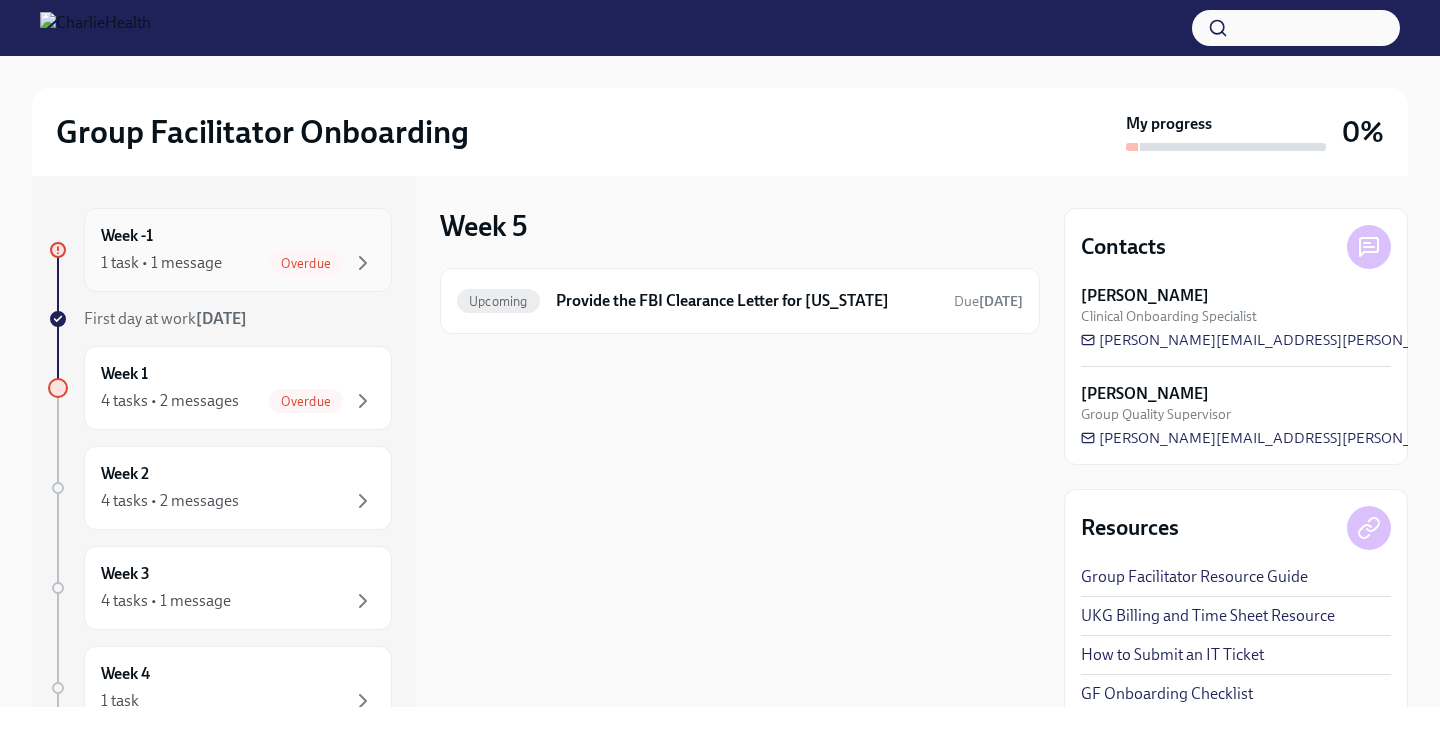 click on "Week -1 1 task • 1 message Overdue" at bounding box center (238, 250) 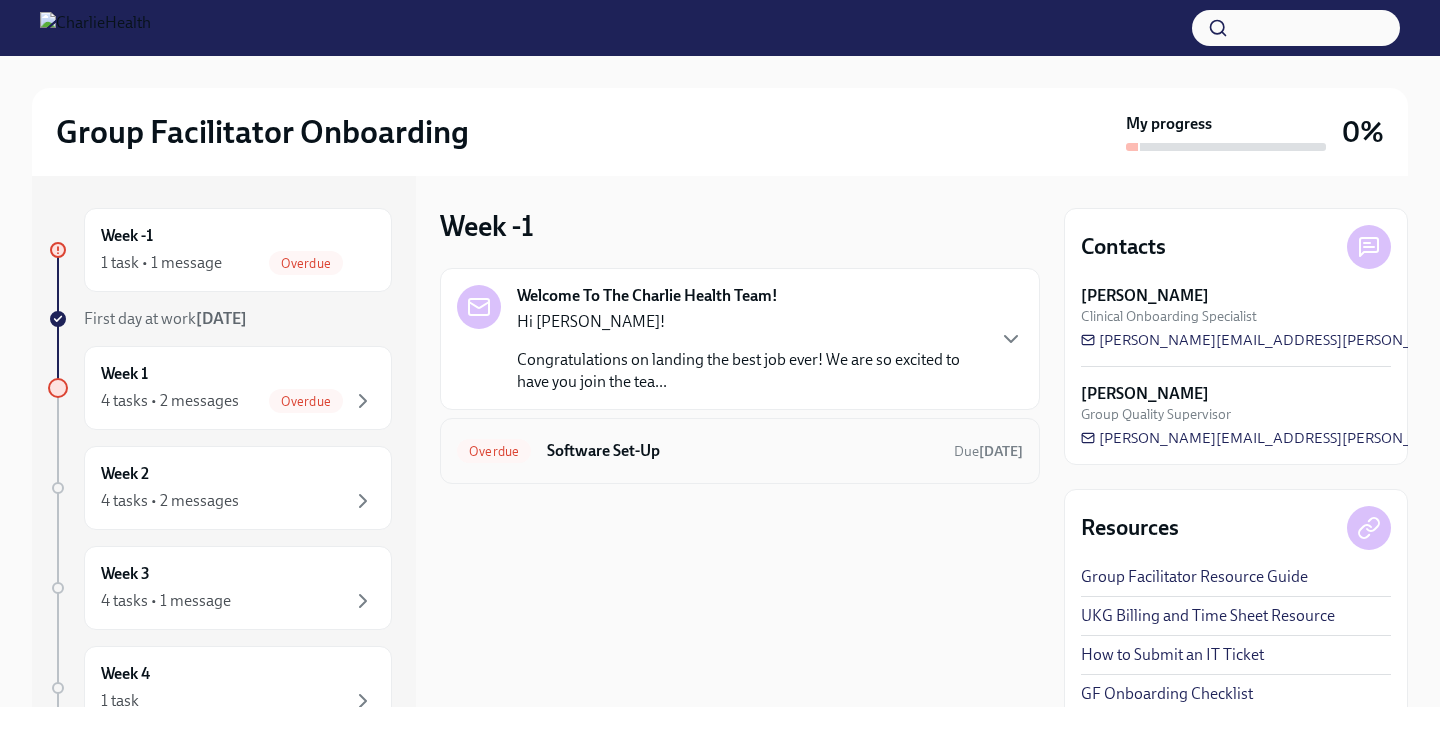 click on "Overdue Software Set-Up Due  today" at bounding box center (740, 451) 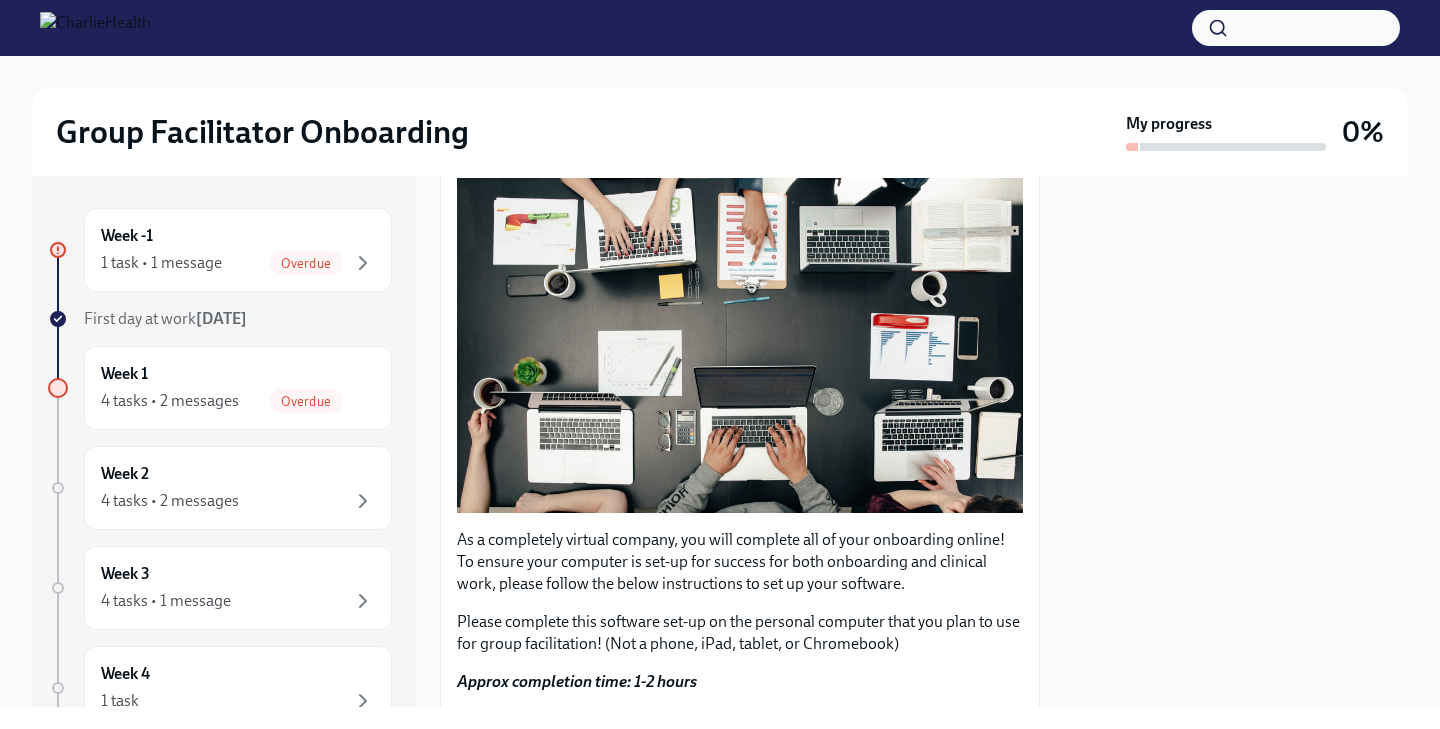 scroll, scrollTop: 625, scrollLeft: 0, axis: vertical 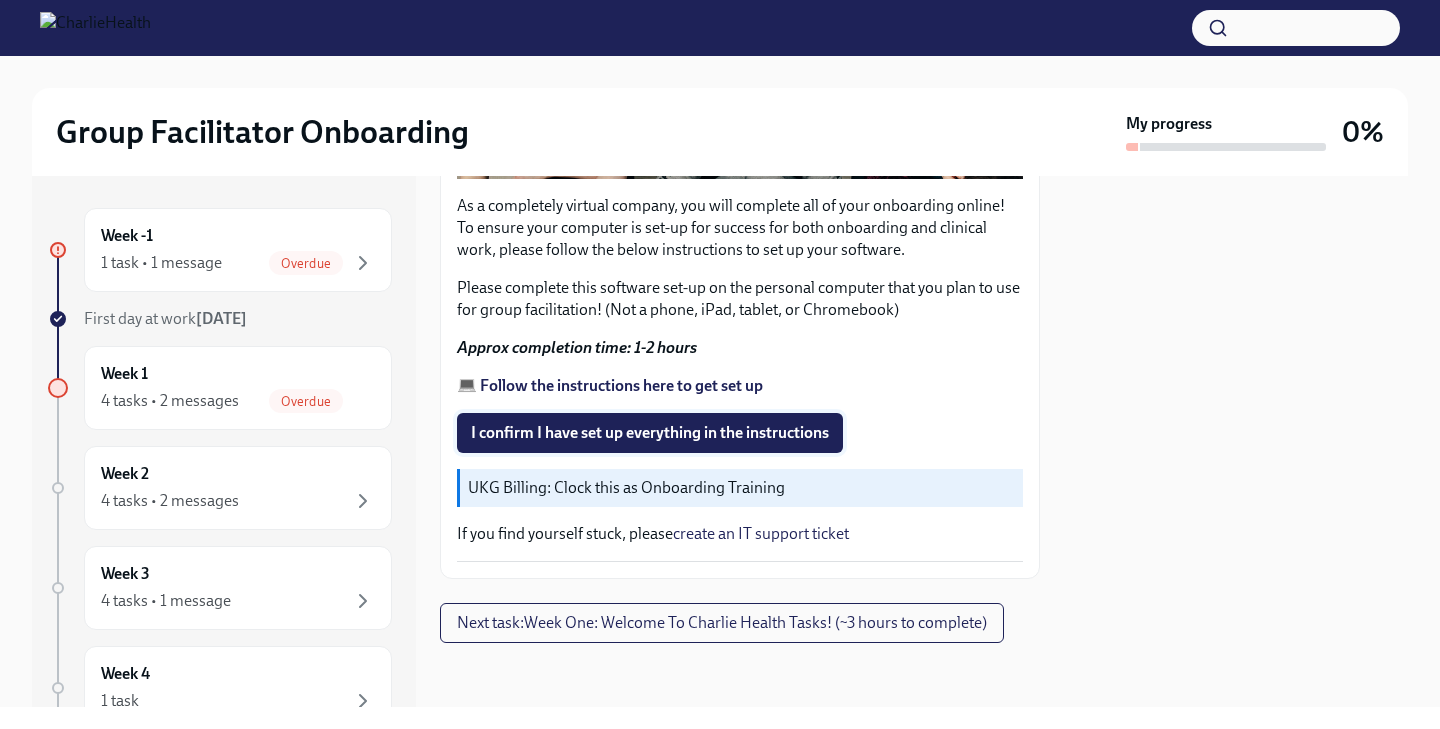 click on "I confirm I have set up everything in the instructions" at bounding box center (650, 433) 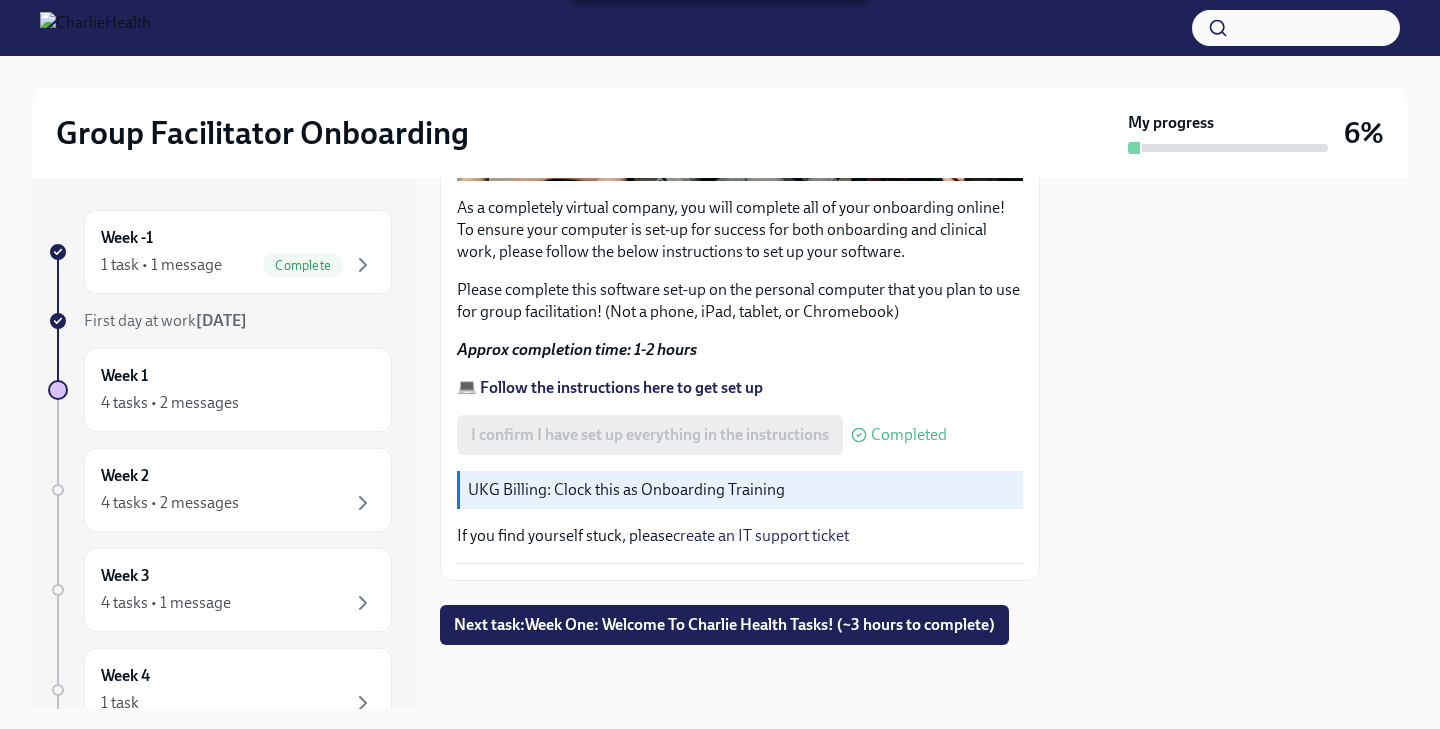 click on "💻 Follow the instructions here to get set up" at bounding box center [610, 387] 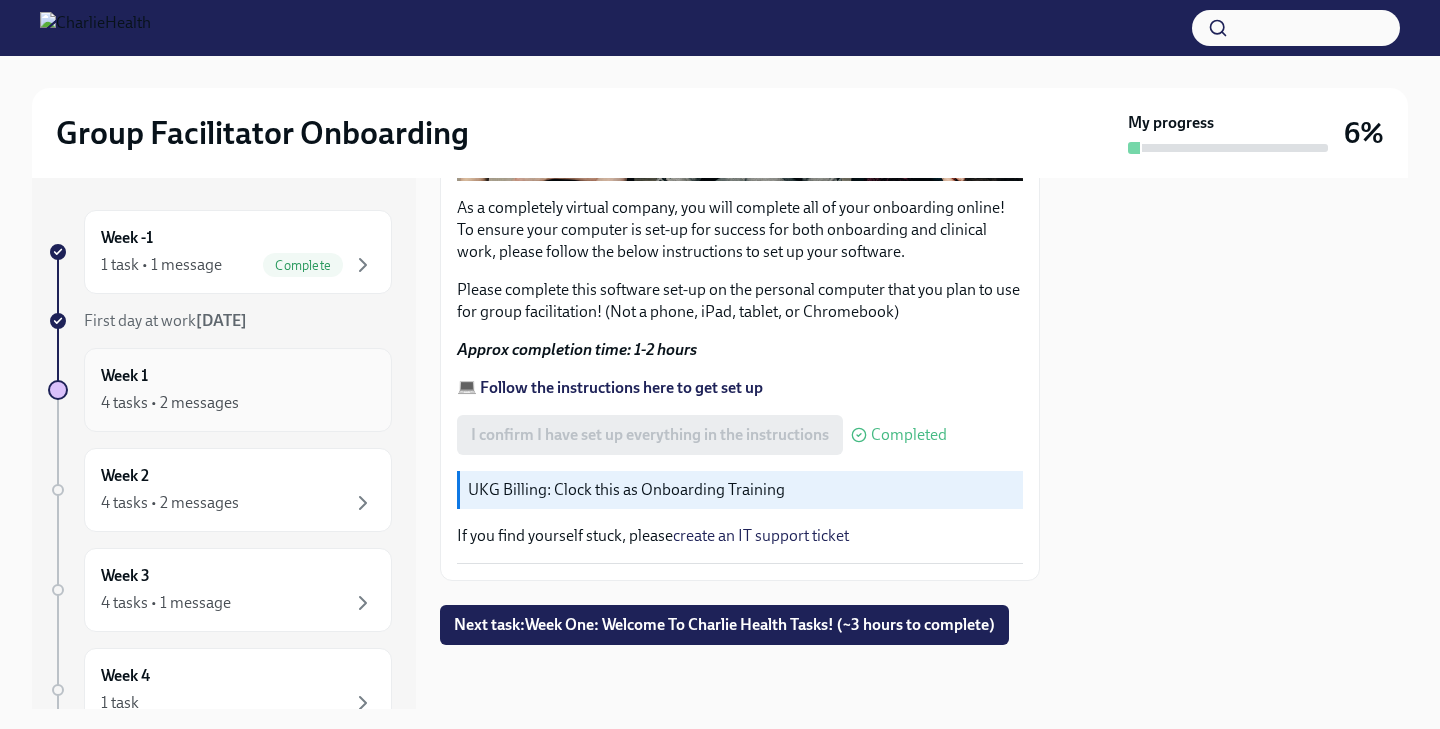 click on "Week 1 4 tasks • 2 messages" at bounding box center (238, 390) 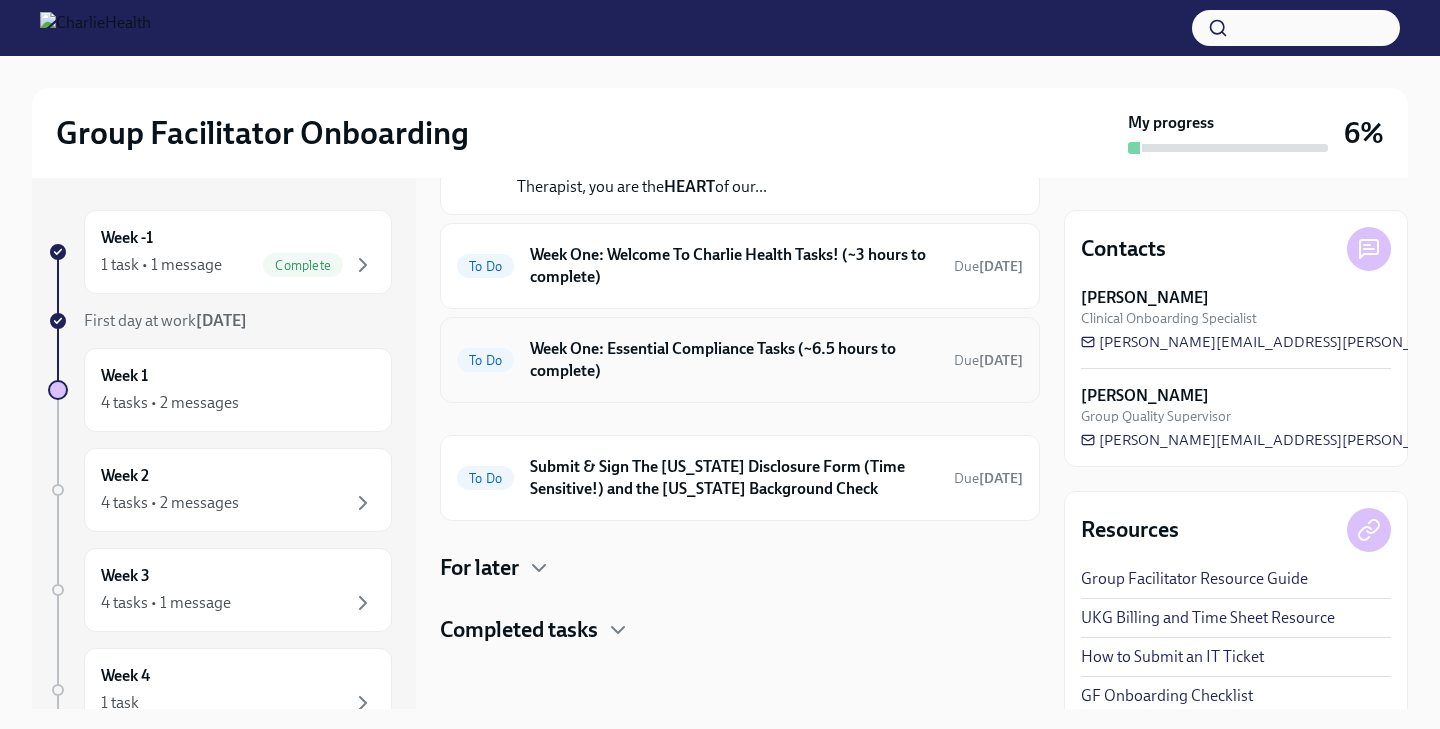 scroll, scrollTop: 0, scrollLeft: 0, axis: both 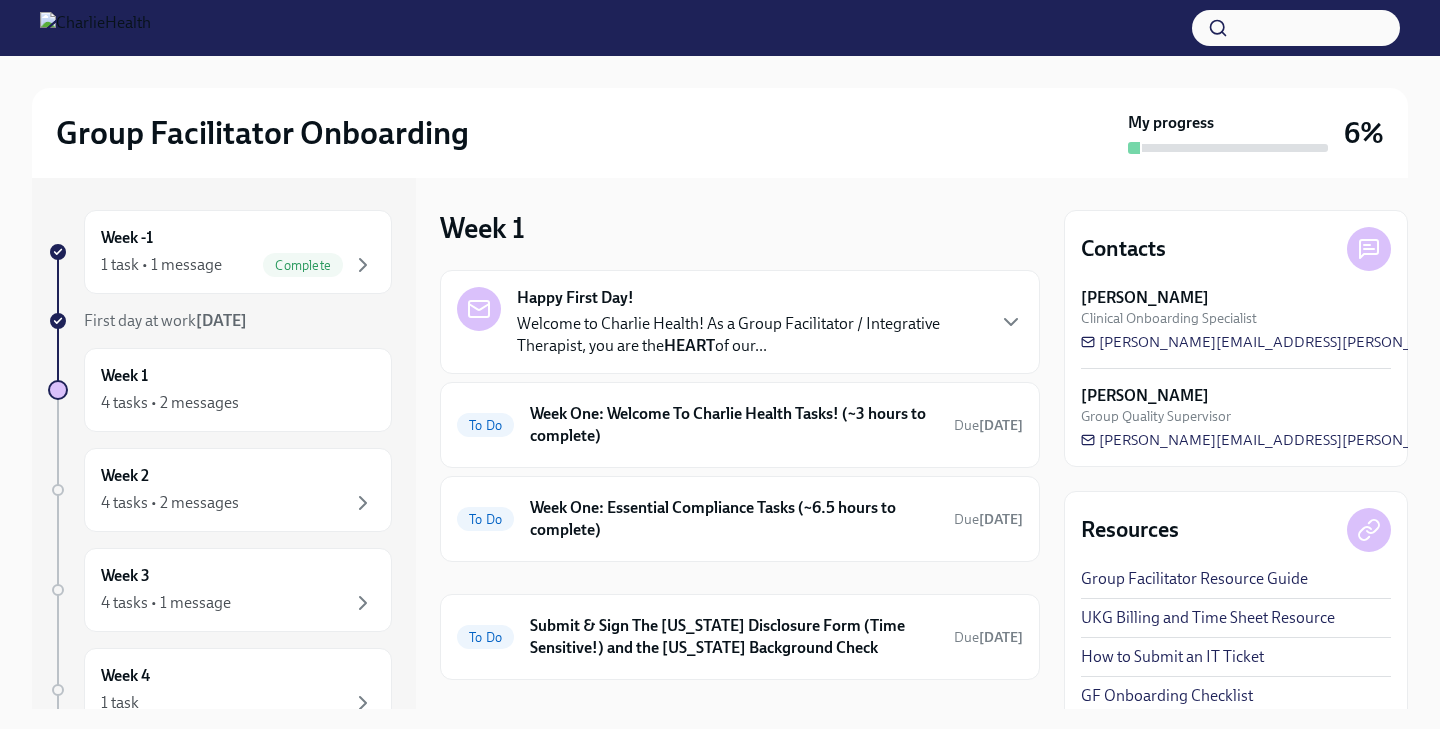 click on "Welcome to Charlie Health! As a Group Facilitator / Integrative Therapist, you are the  HEART  of our..." at bounding box center (750, 335) 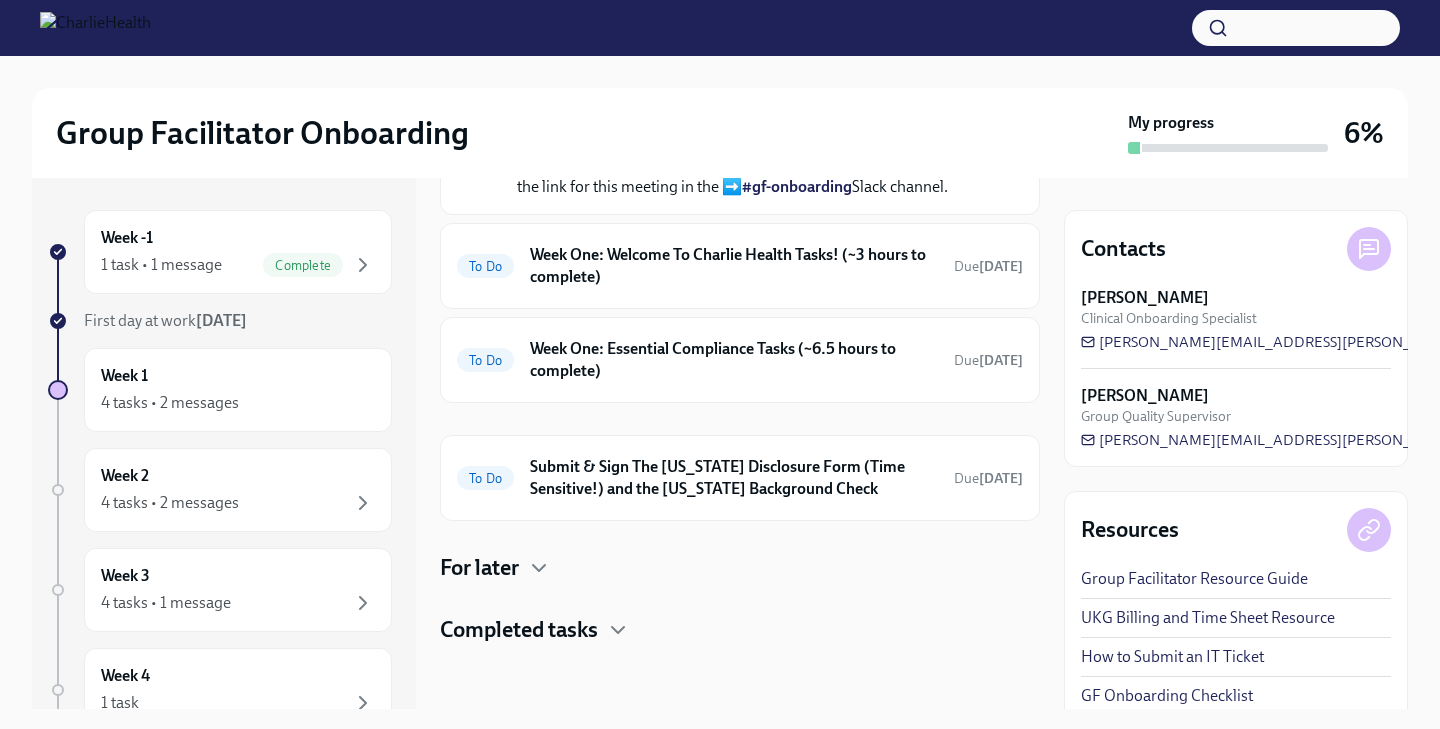 scroll, scrollTop: 1055, scrollLeft: 0, axis: vertical 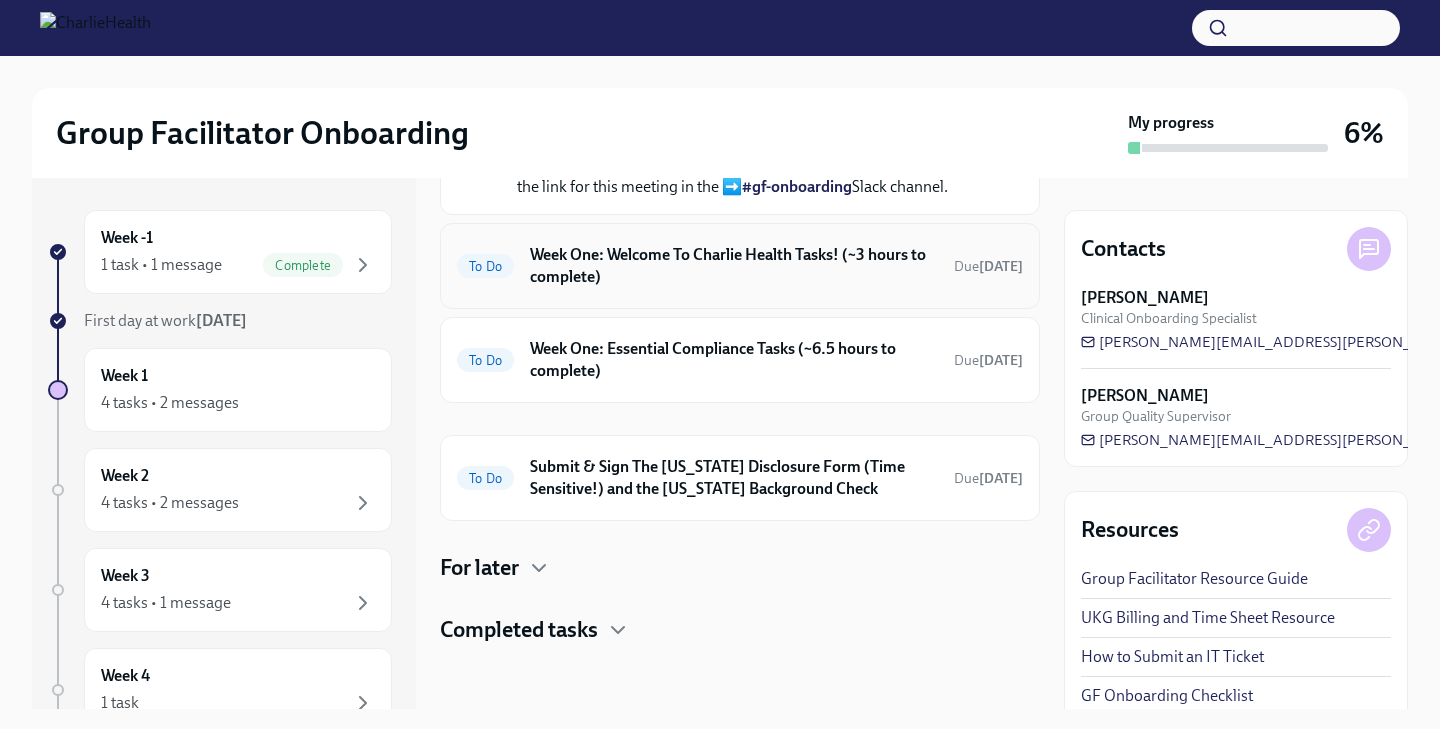 click on "Week One: Welcome To Charlie Health Tasks! (~3 hours to complete)" at bounding box center [734, 266] 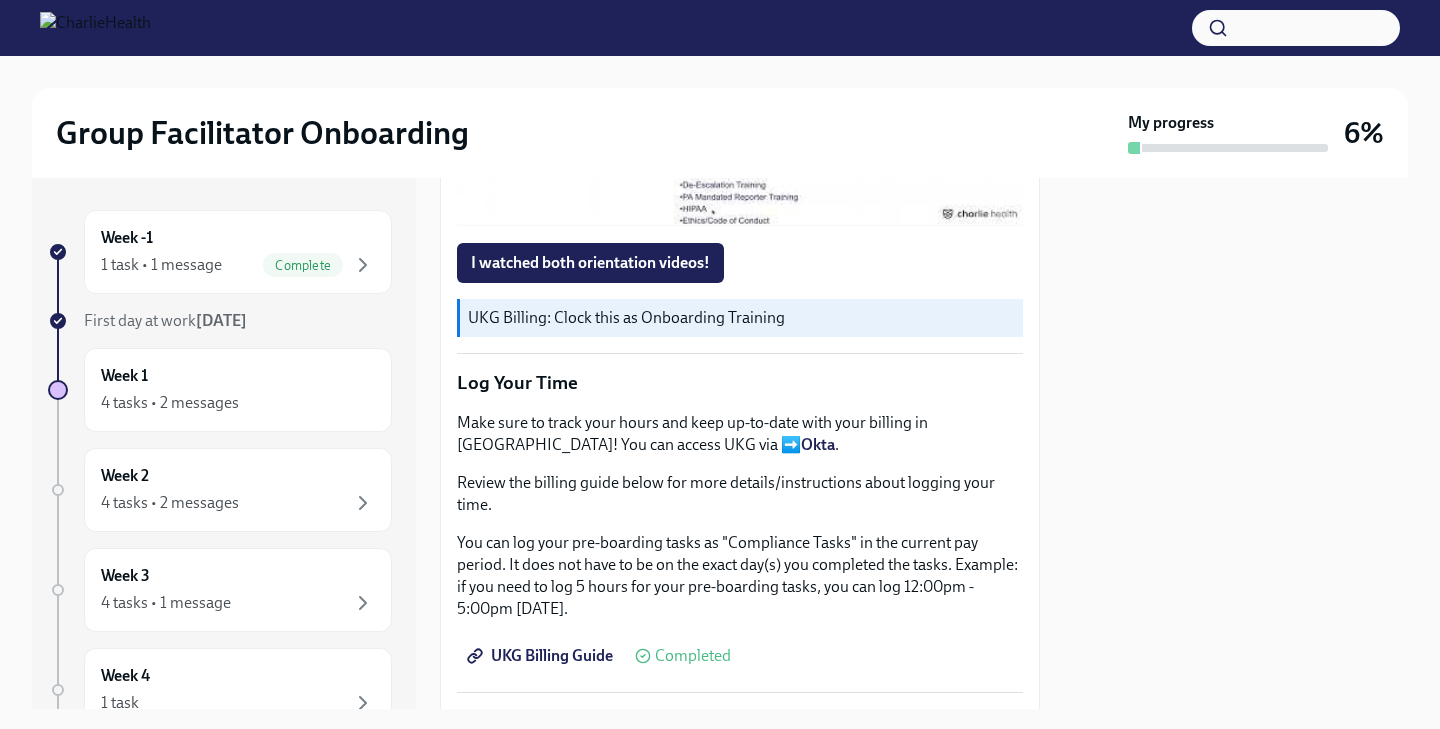 scroll, scrollTop: 1611, scrollLeft: 0, axis: vertical 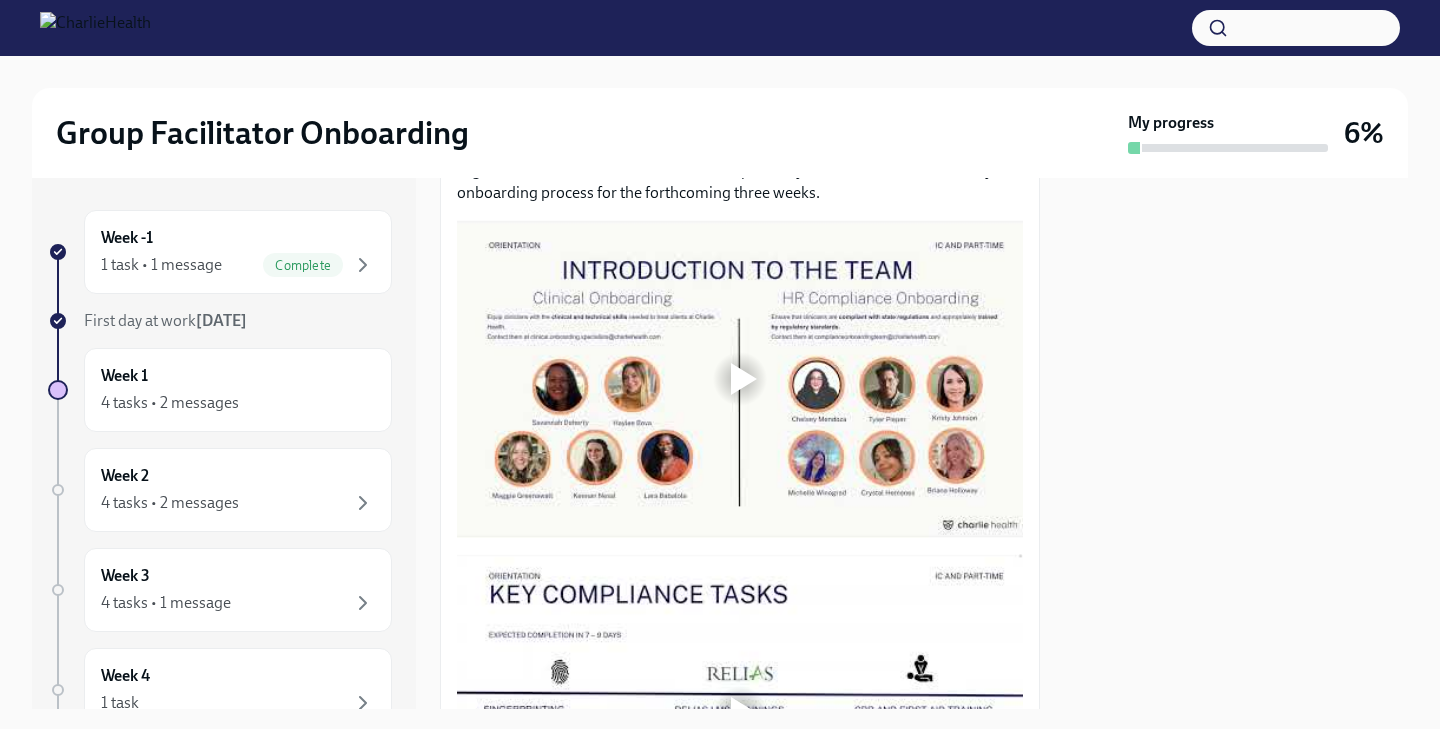 click at bounding box center (740, 379) 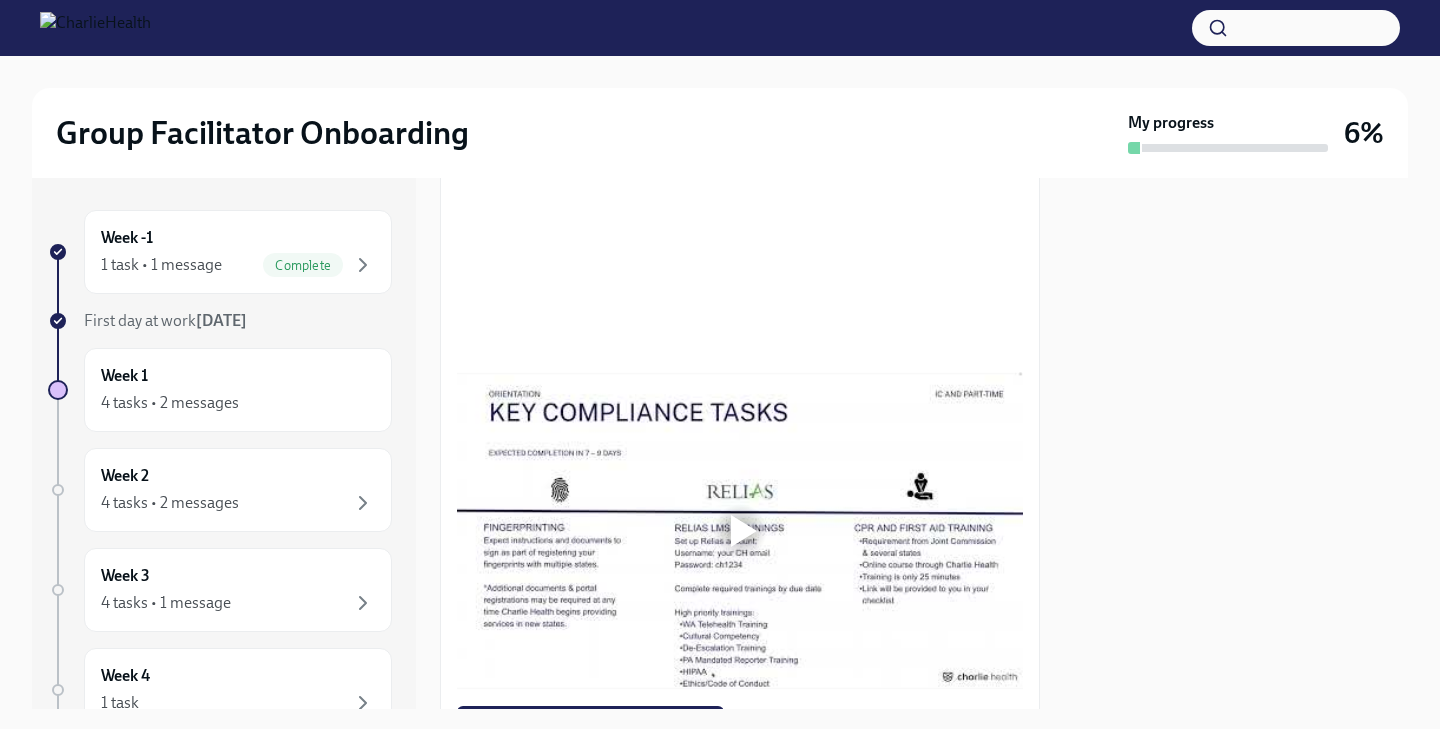 scroll, scrollTop: 1155, scrollLeft: 0, axis: vertical 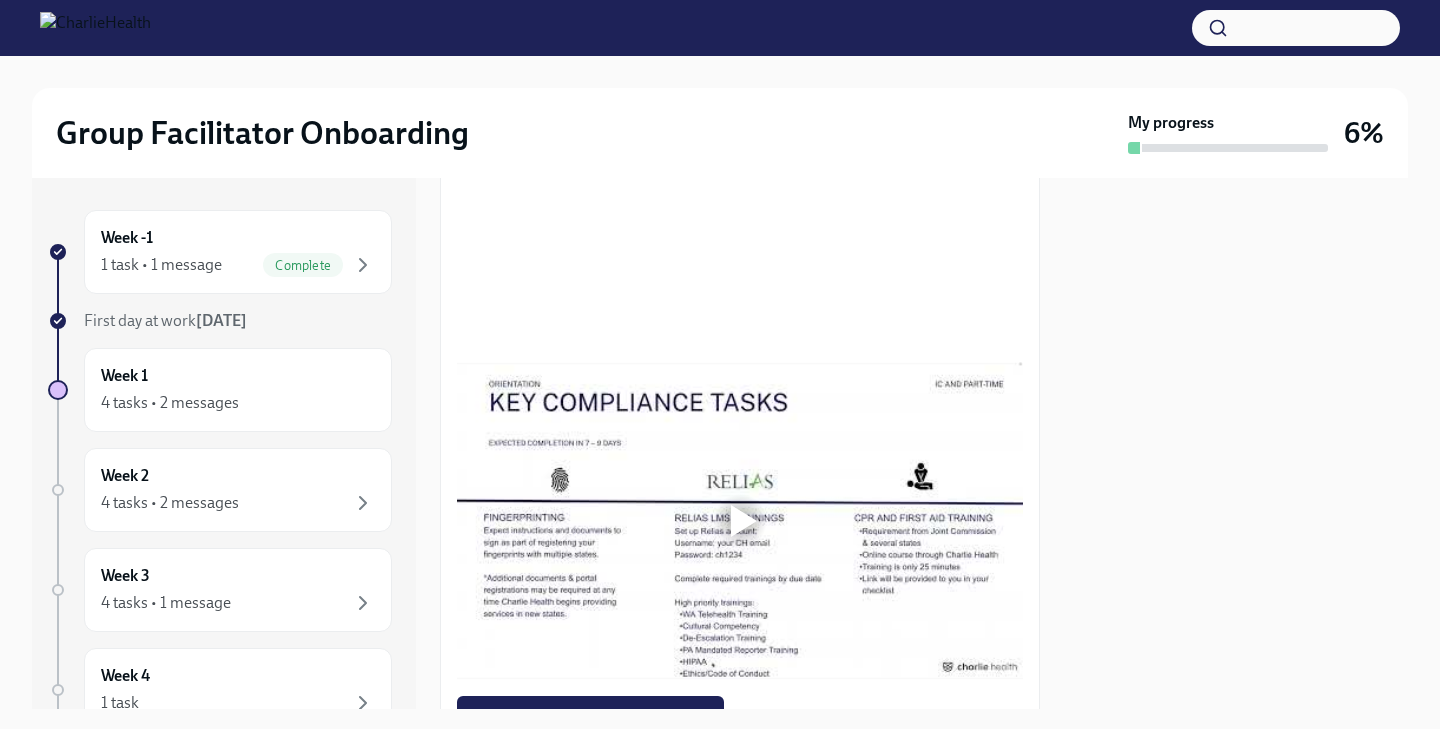click at bounding box center [740, 521] 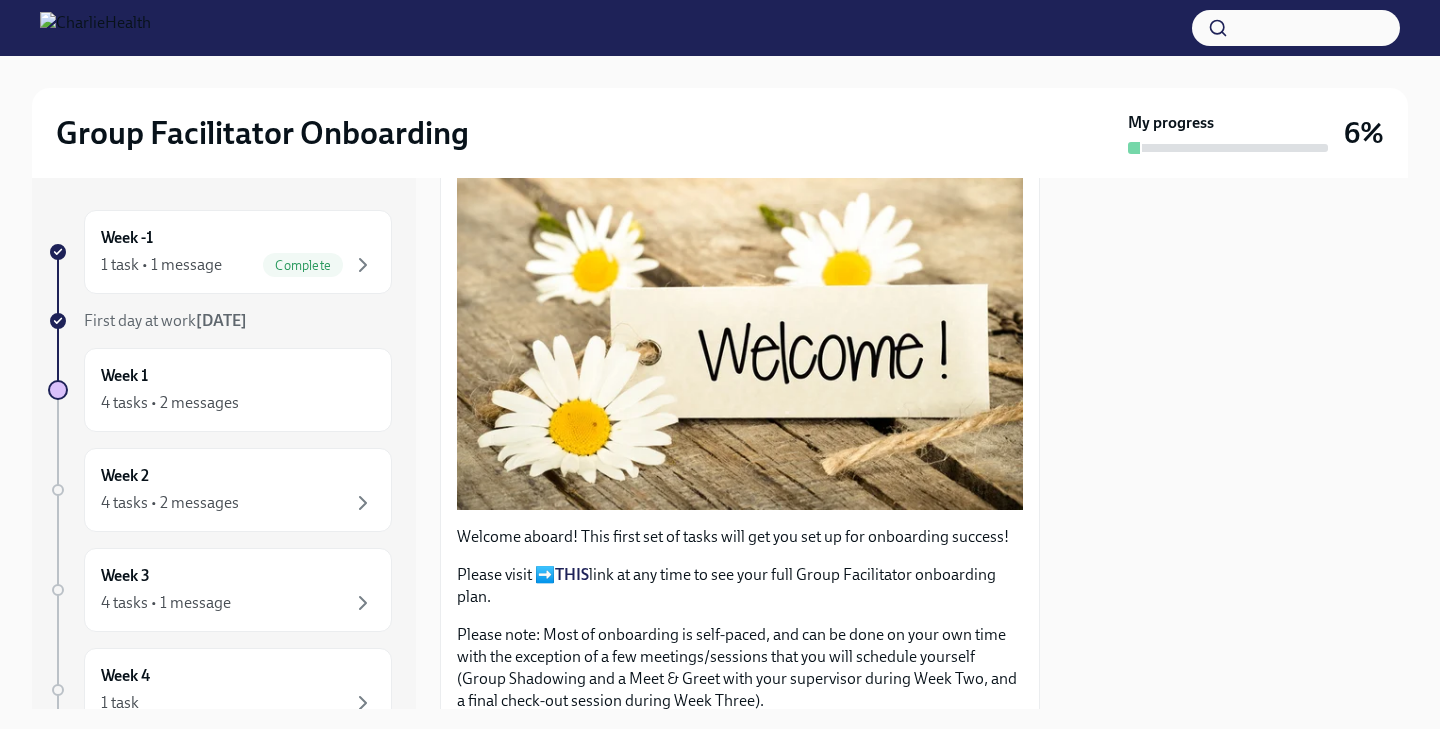scroll, scrollTop: 0, scrollLeft: 0, axis: both 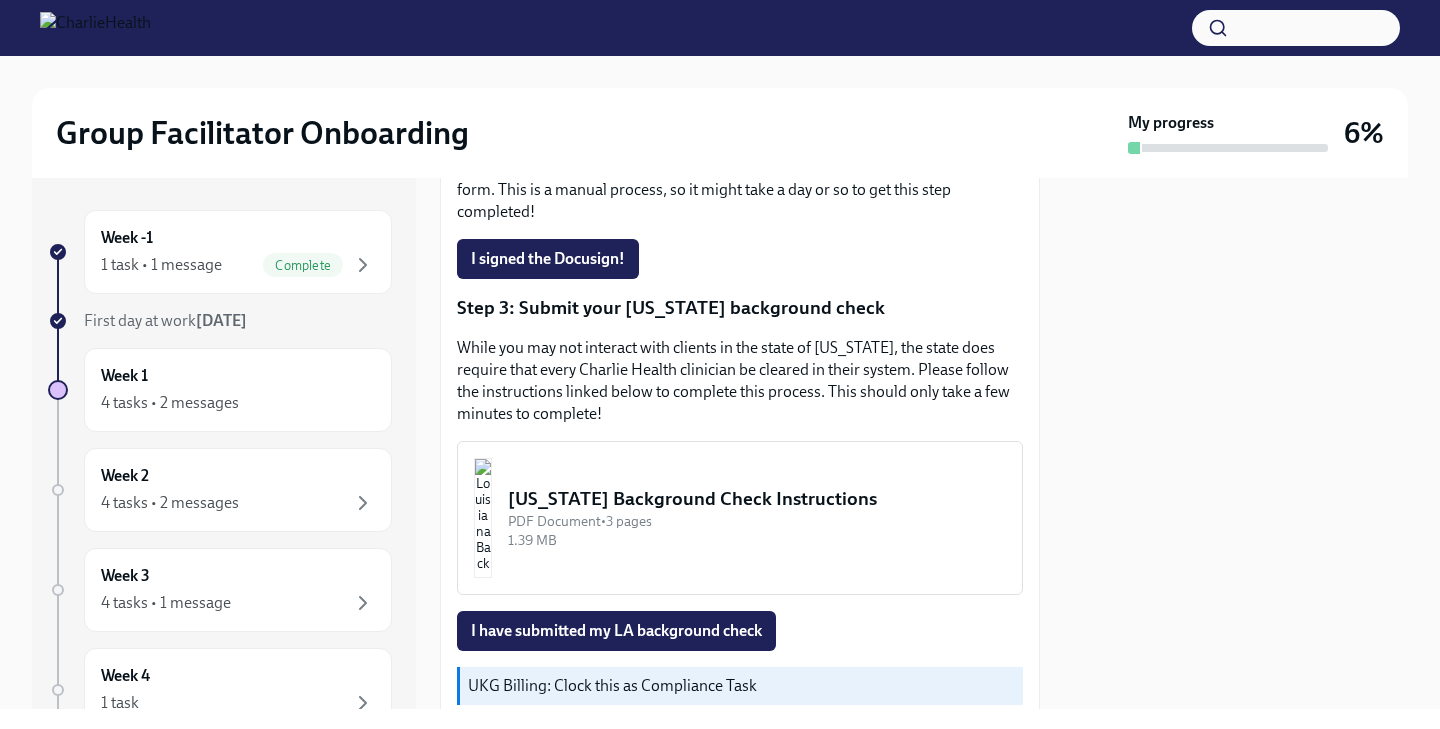 click on "Louisiana Background Check Instructions" at bounding box center [757, 499] 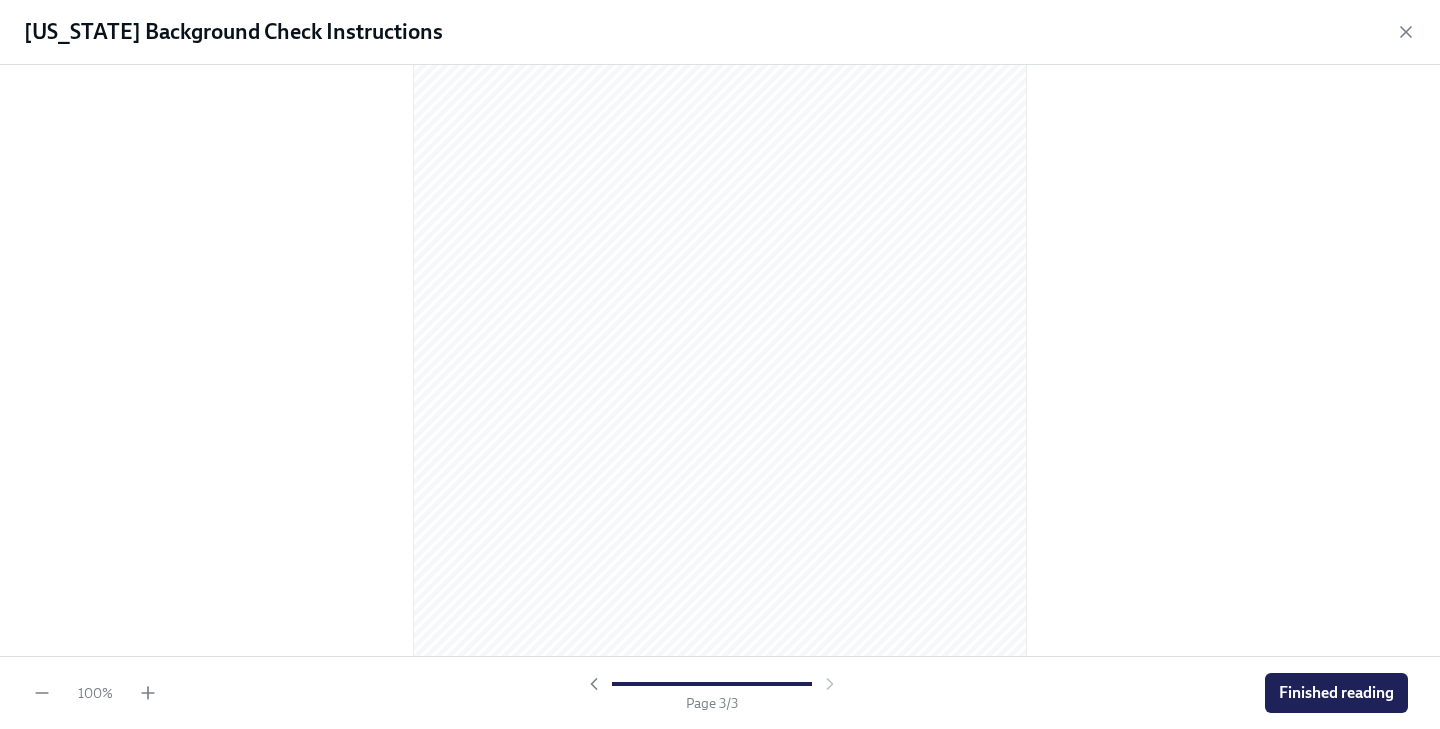 scroll, scrollTop: 1855, scrollLeft: 0, axis: vertical 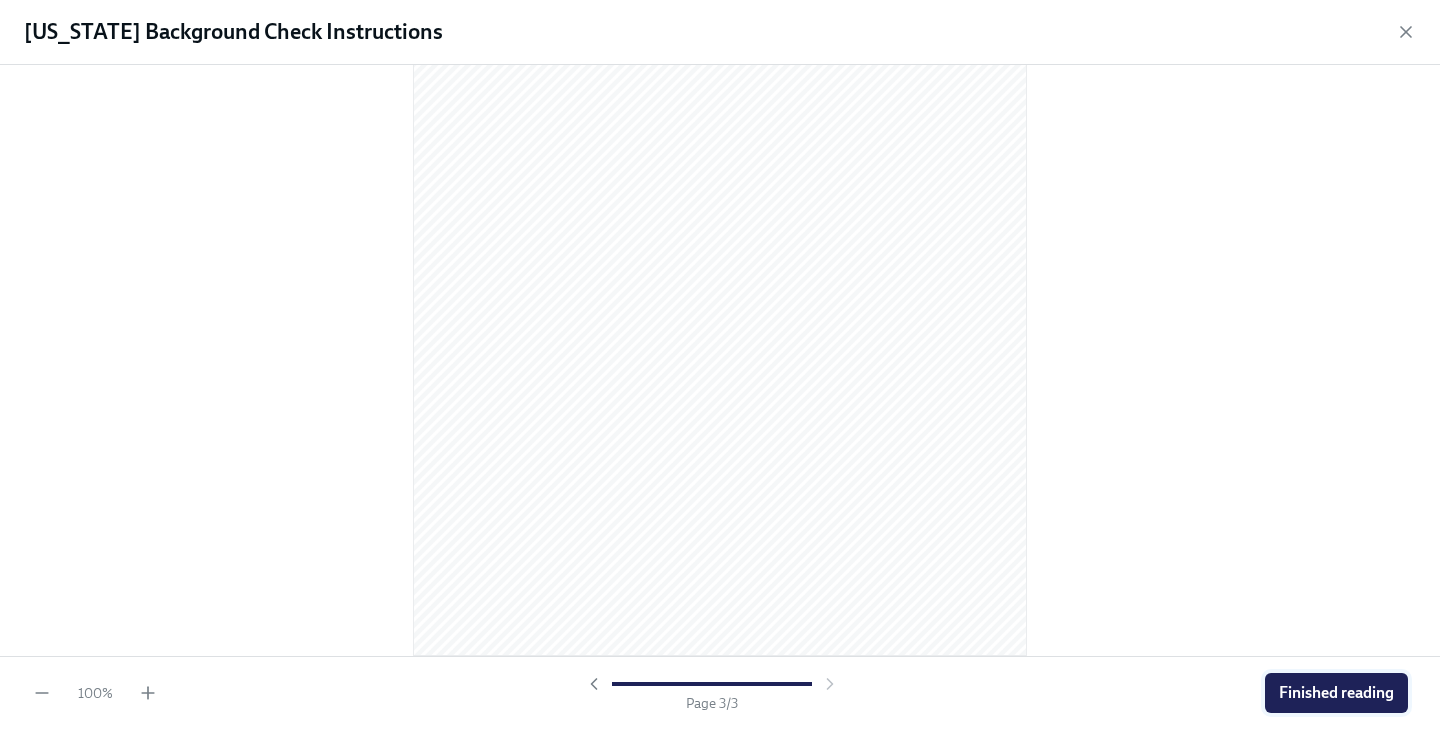 click on "Finished reading" at bounding box center [1336, 693] 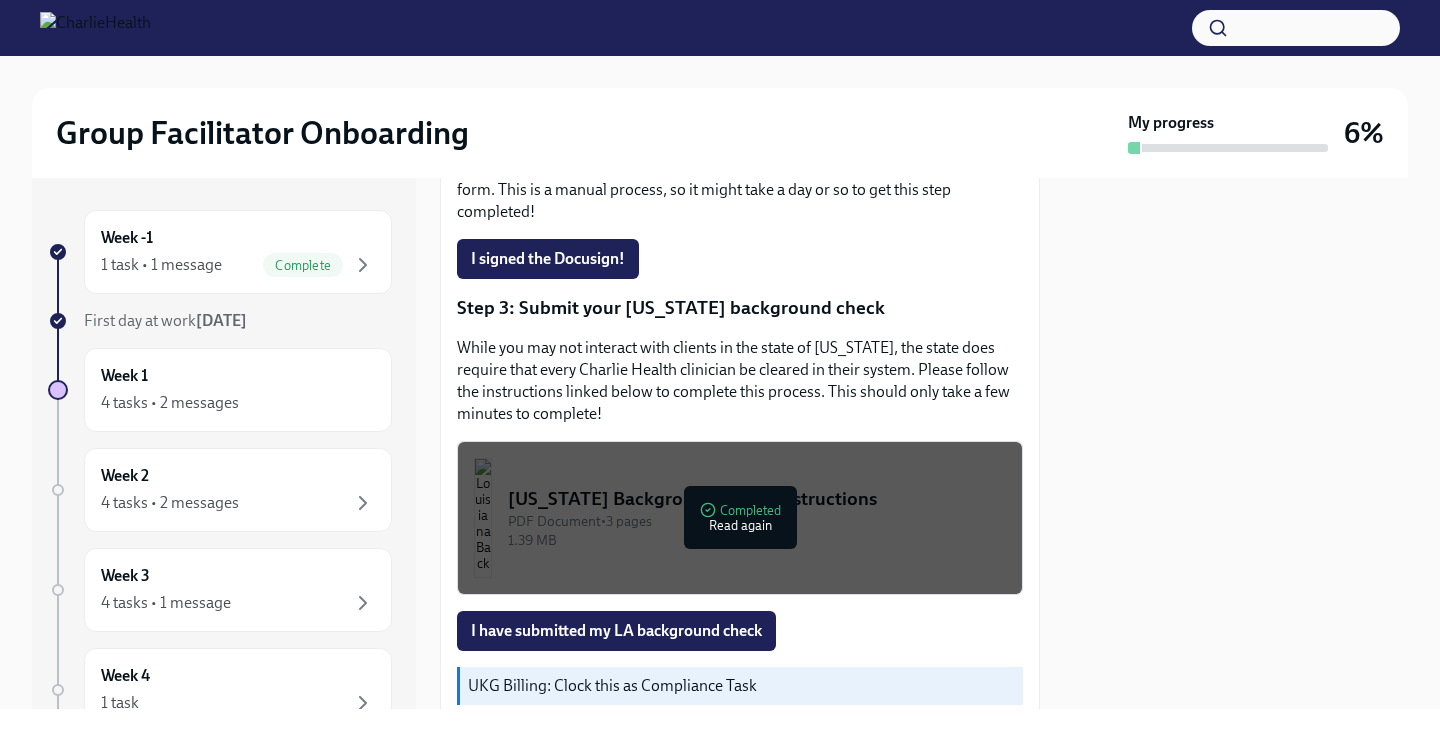 scroll, scrollTop: 649, scrollLeft: 0, axis: vertical 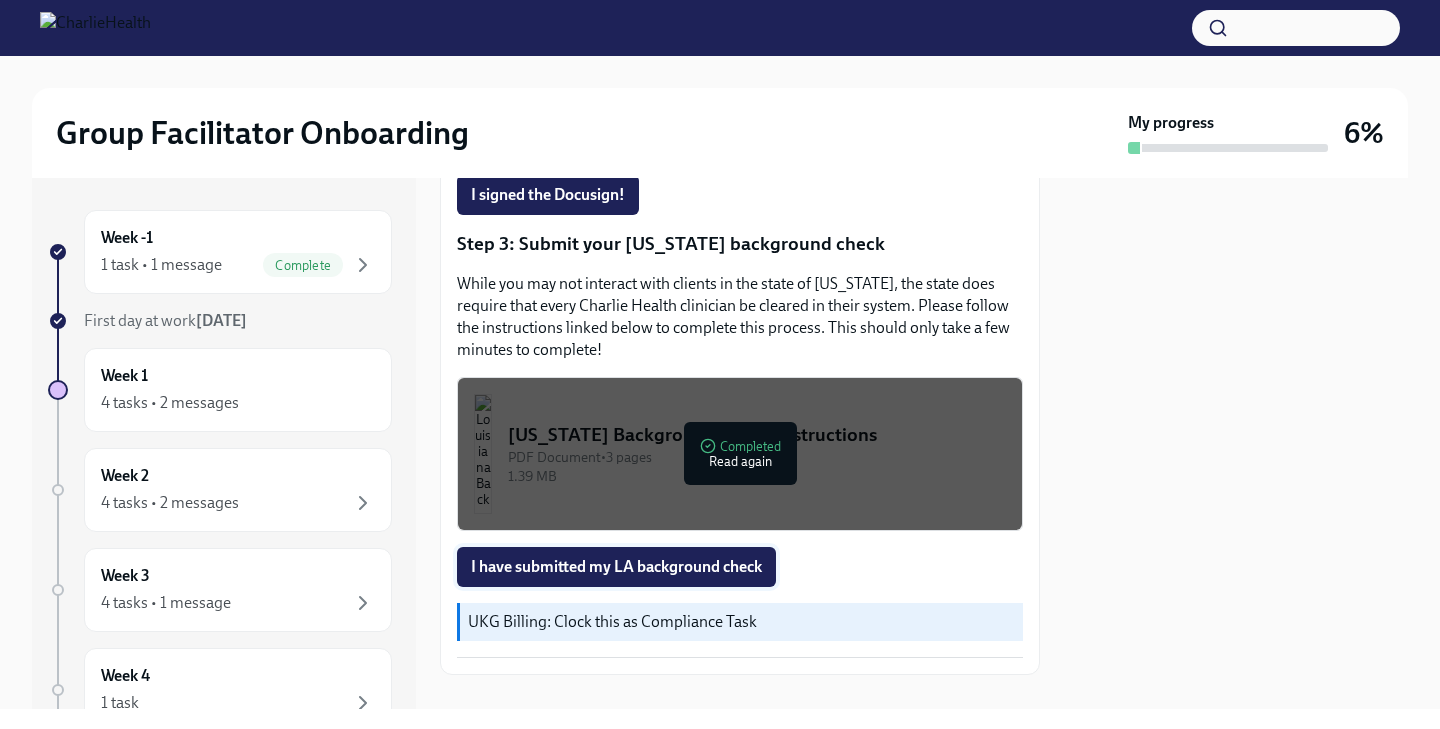click on "I have submitted my LA background check" at bounding box center (616, 567) 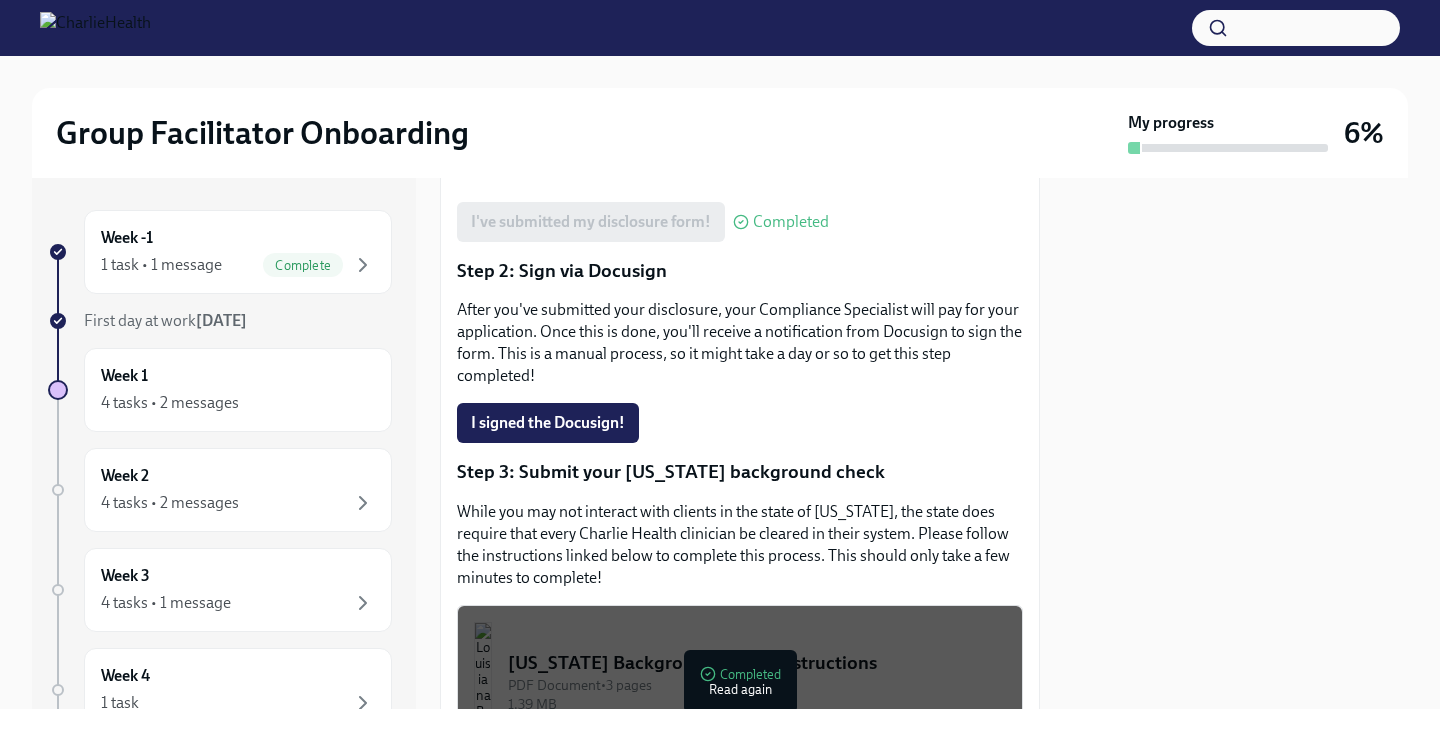 scroll, scrollTop: 377, scrollLeft: 0, axis: vertical 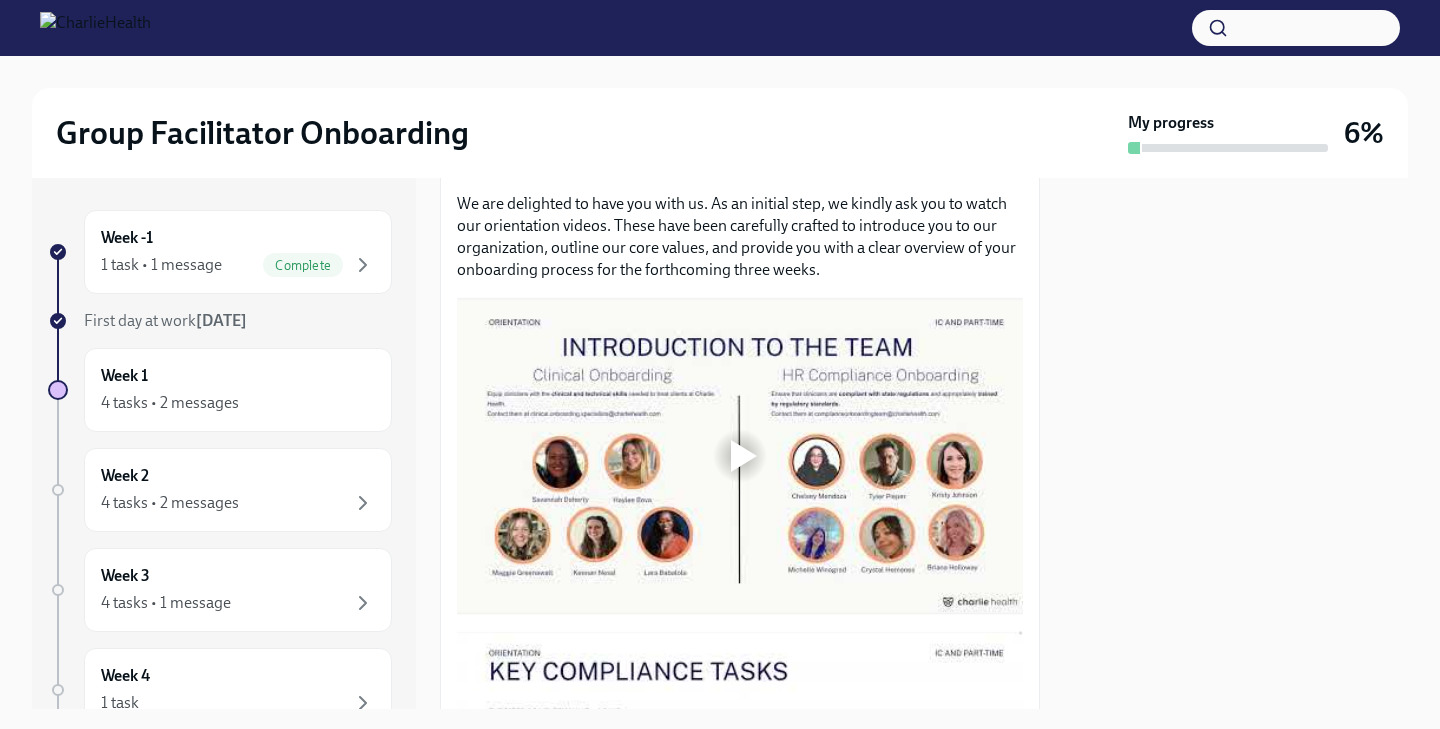 click at bounding box center (744, 456) 